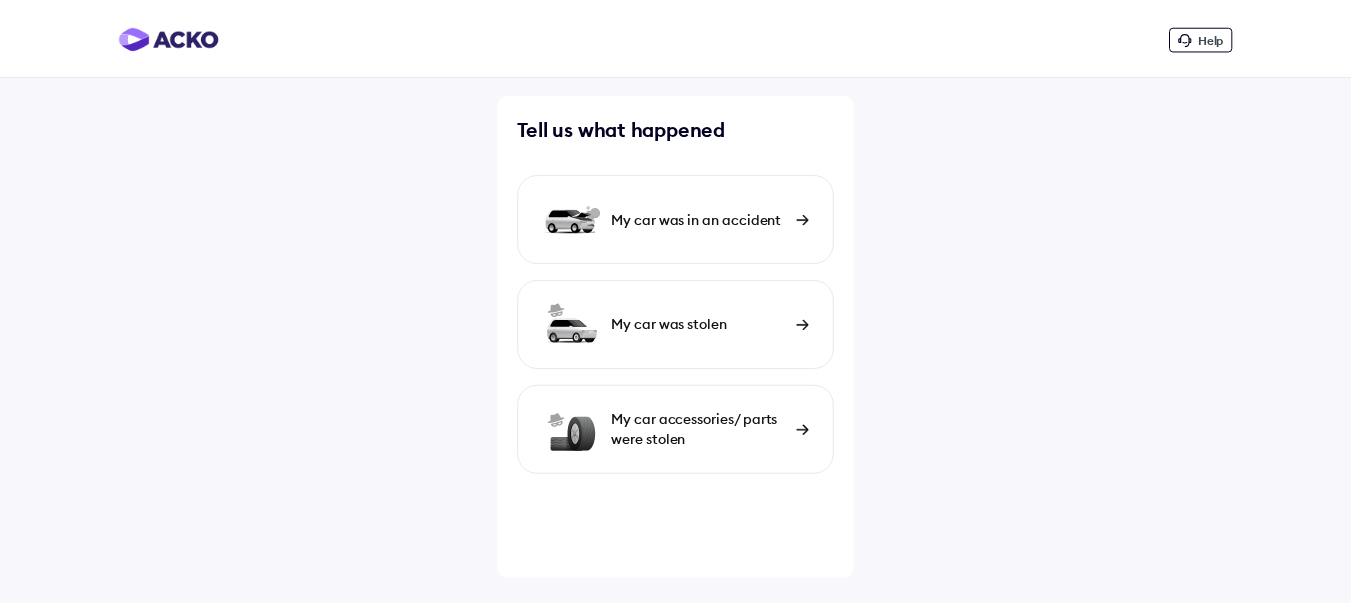 scroll, scrollTop: 0, scrollLeft: 0, axis: both 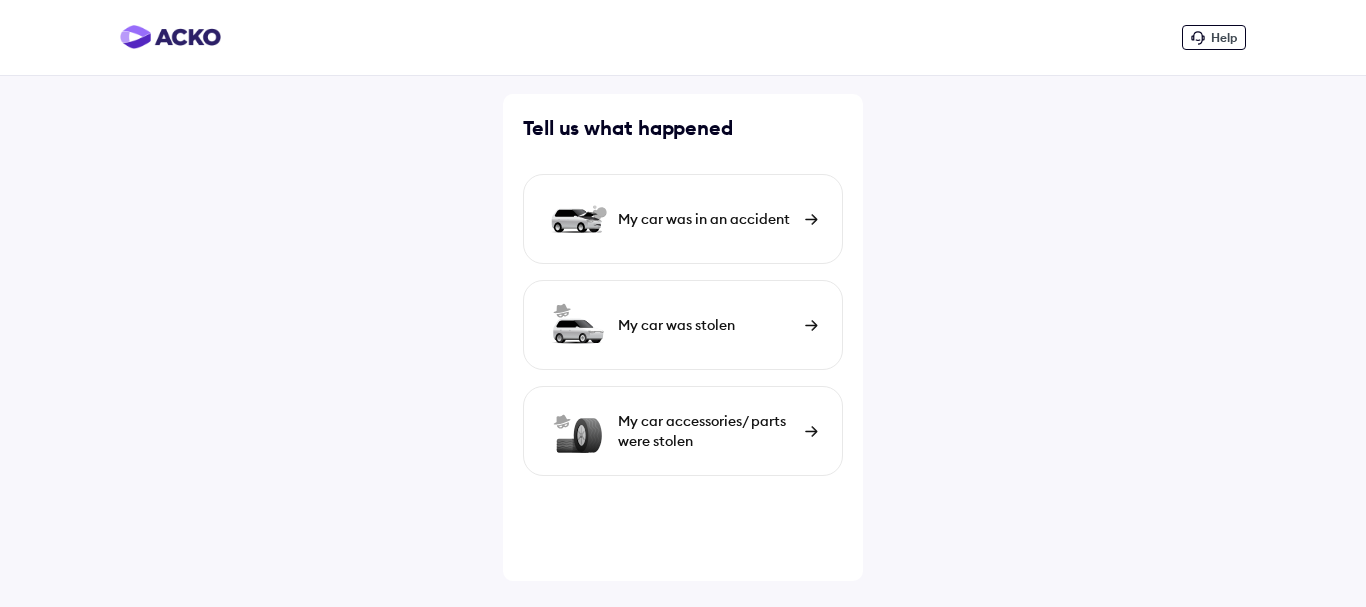 click on "My car was in an accident" at bounding box center [706, 219] 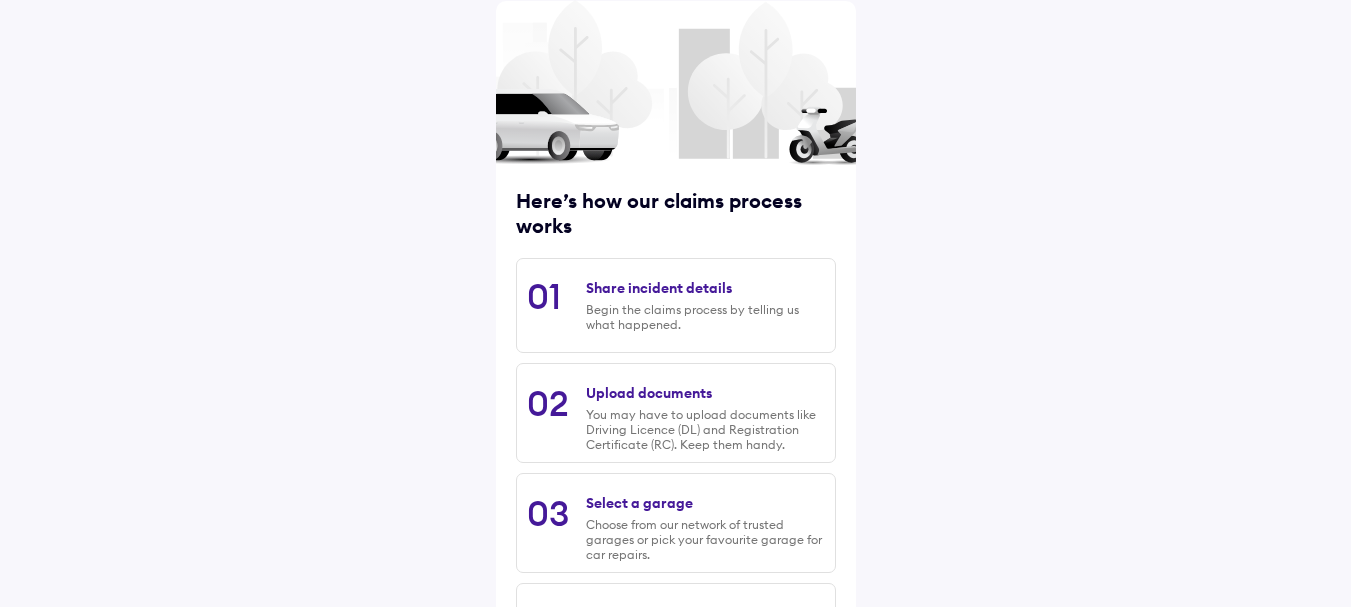 scroll, scrollTop: 105, scrollLeft: 0, axis: vertical 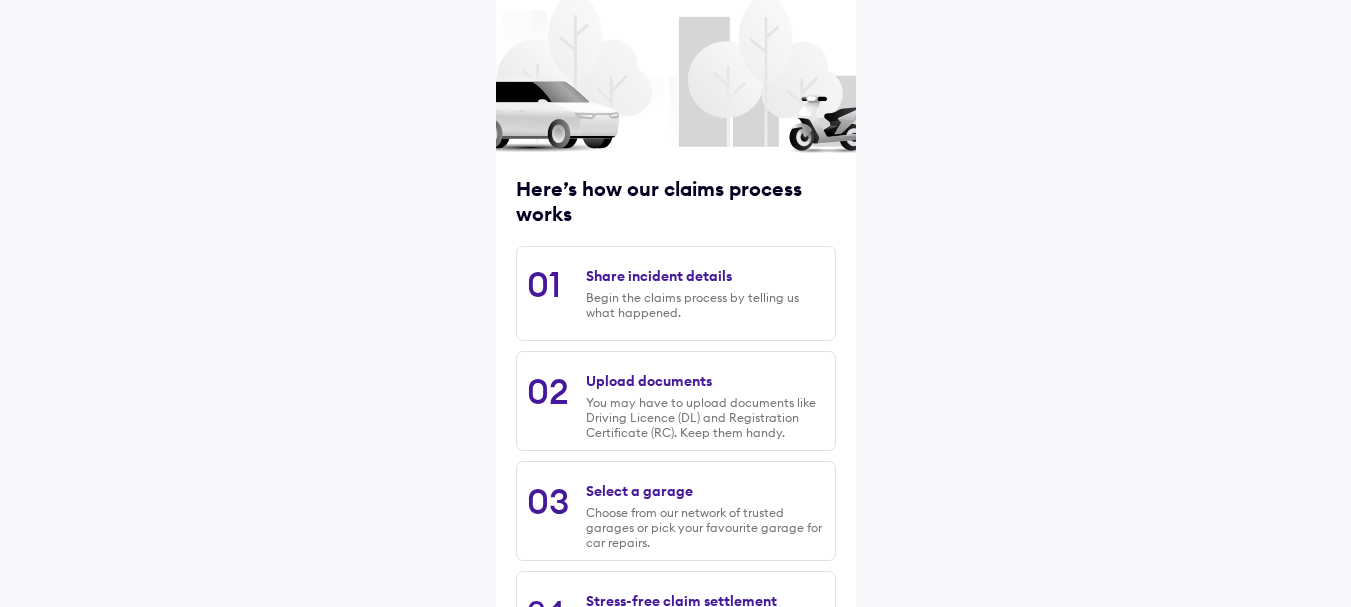 click on "Share incident details" at bounding box center [659, 276] 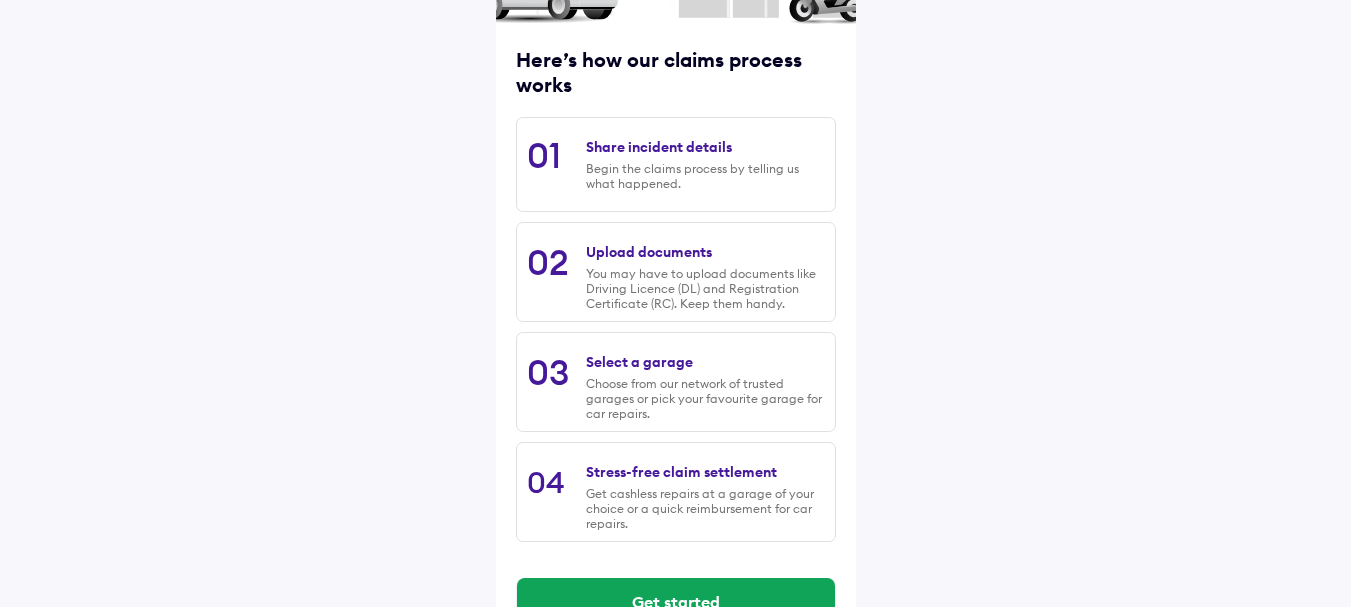 scroll, scrollTop: 289, scrollLeft: 0, axis: vertical 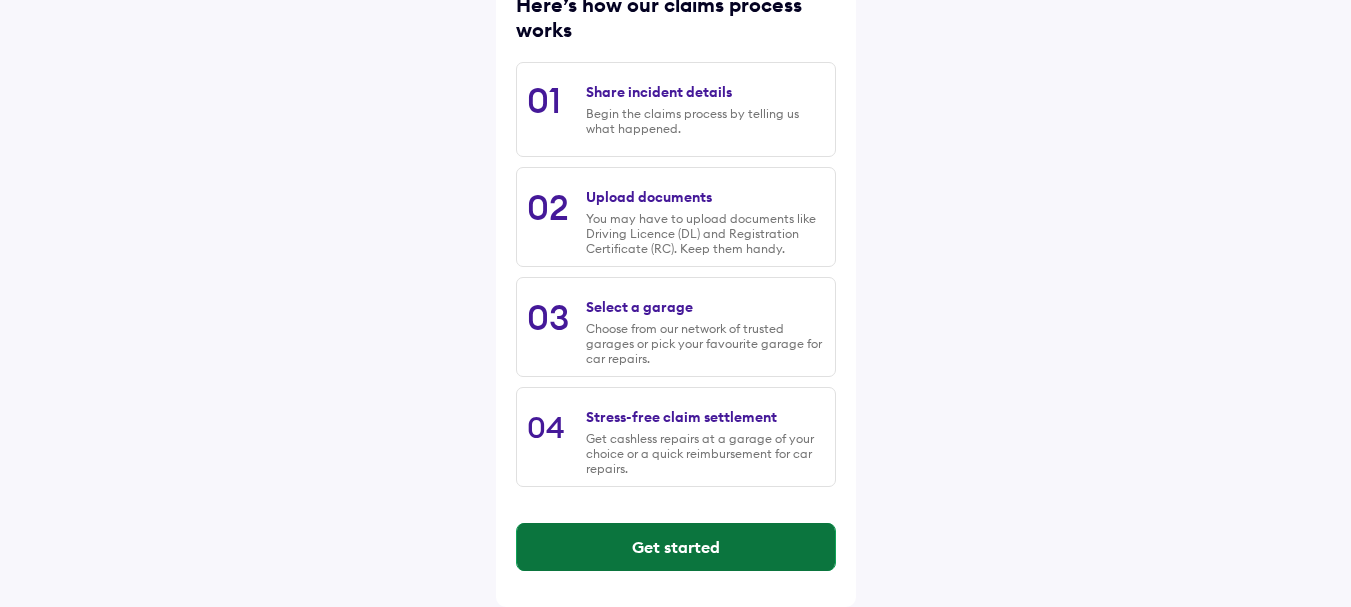 click on "Get started" at bounding box center (676, 547) 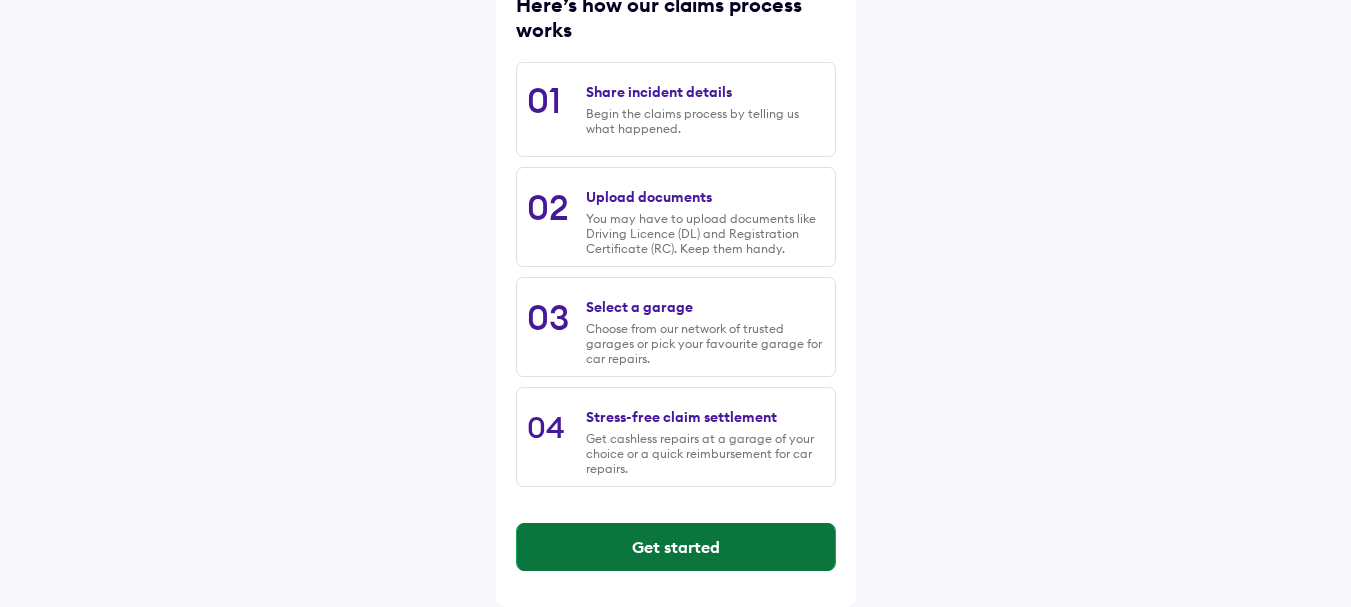scroll, scrollTop: 0, scrollLeft: 0, axis: both 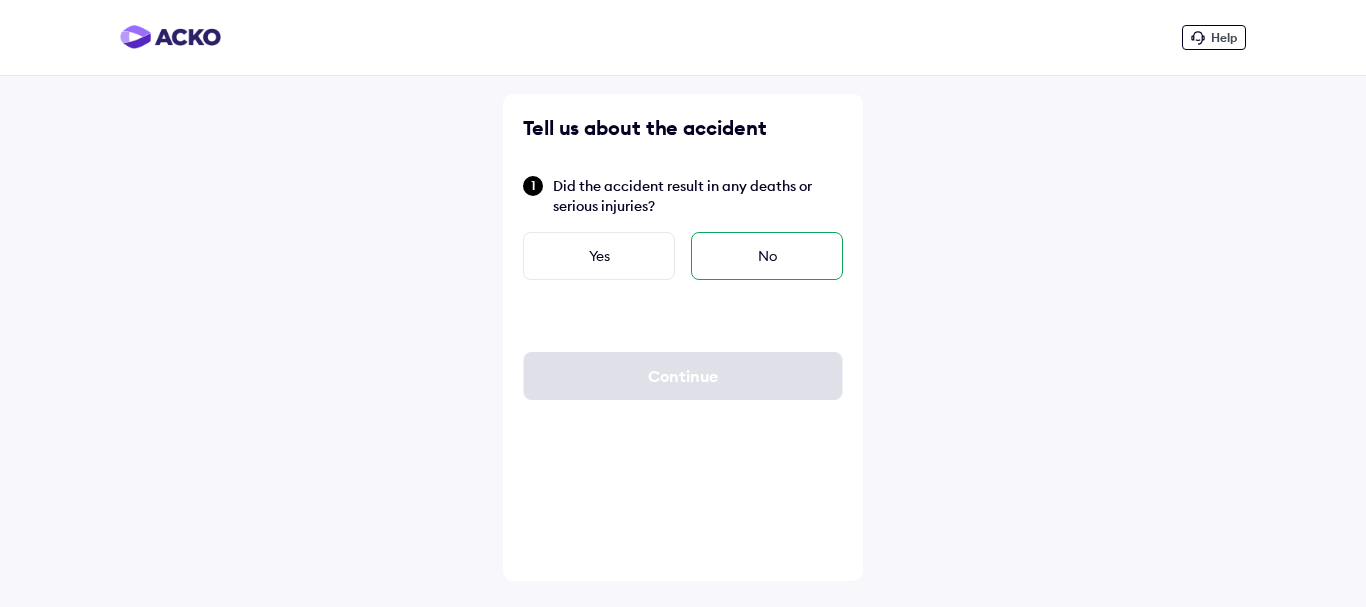 click on "No" at bounding box center (767, 256) 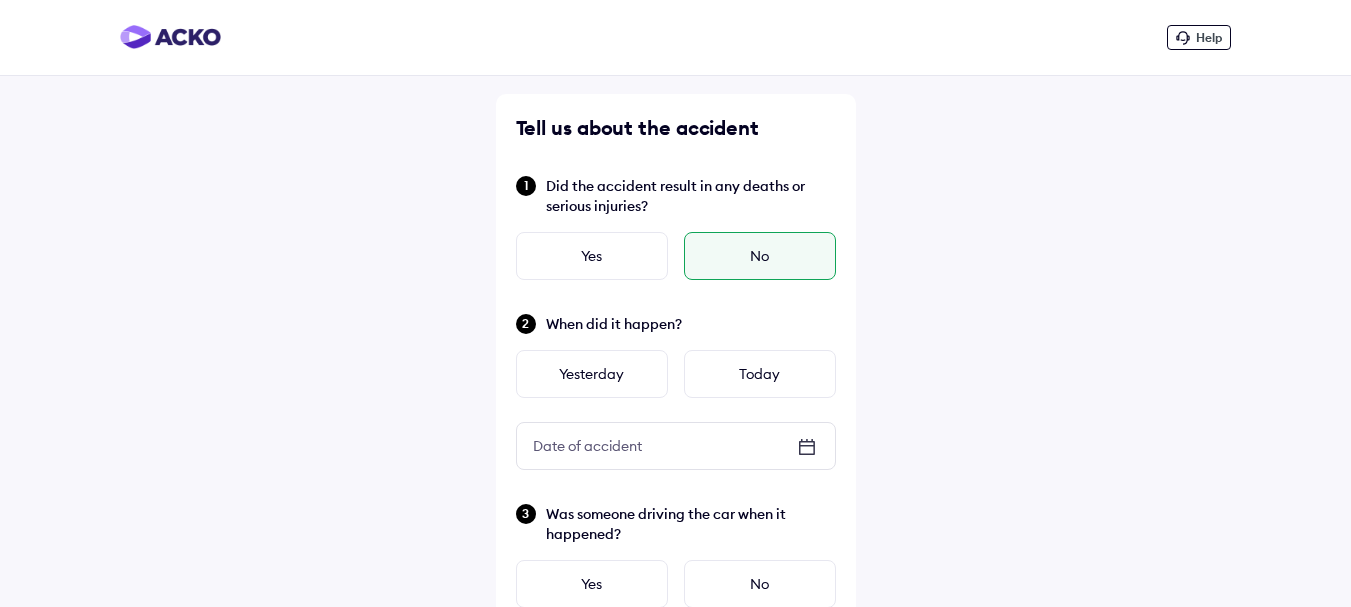 click on "Date of accident" at bounding box center (587, 446) 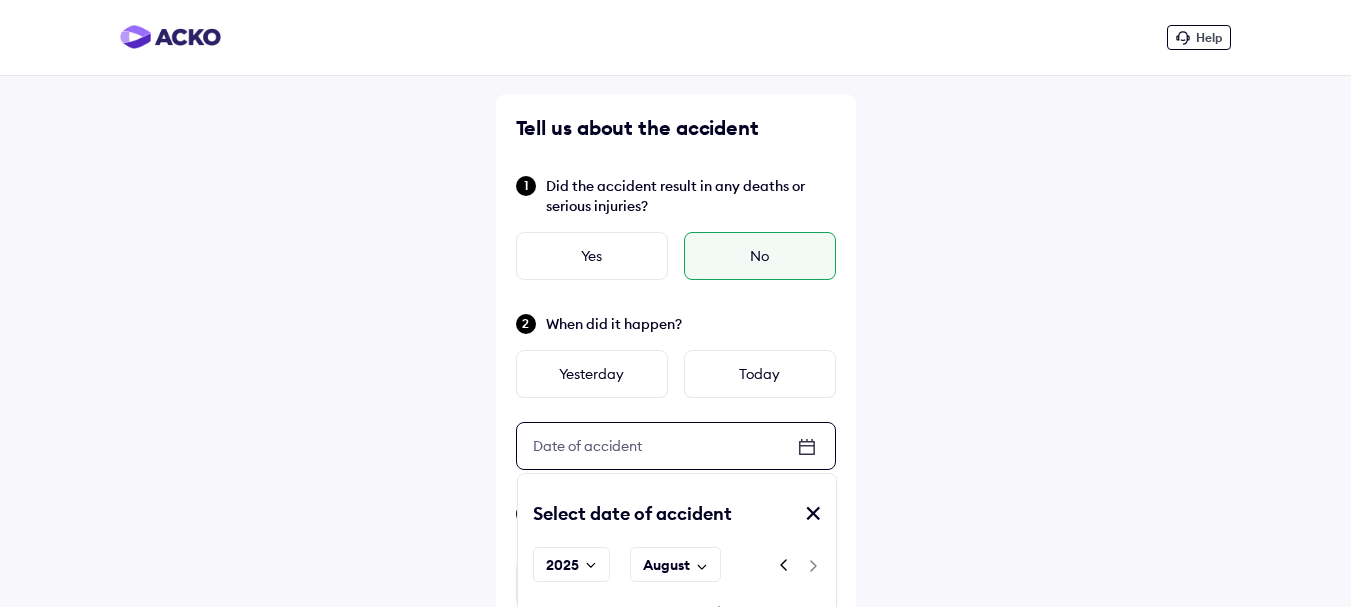 scroll, scrollTop: 181, scrollLeft: 0, axis: vertical 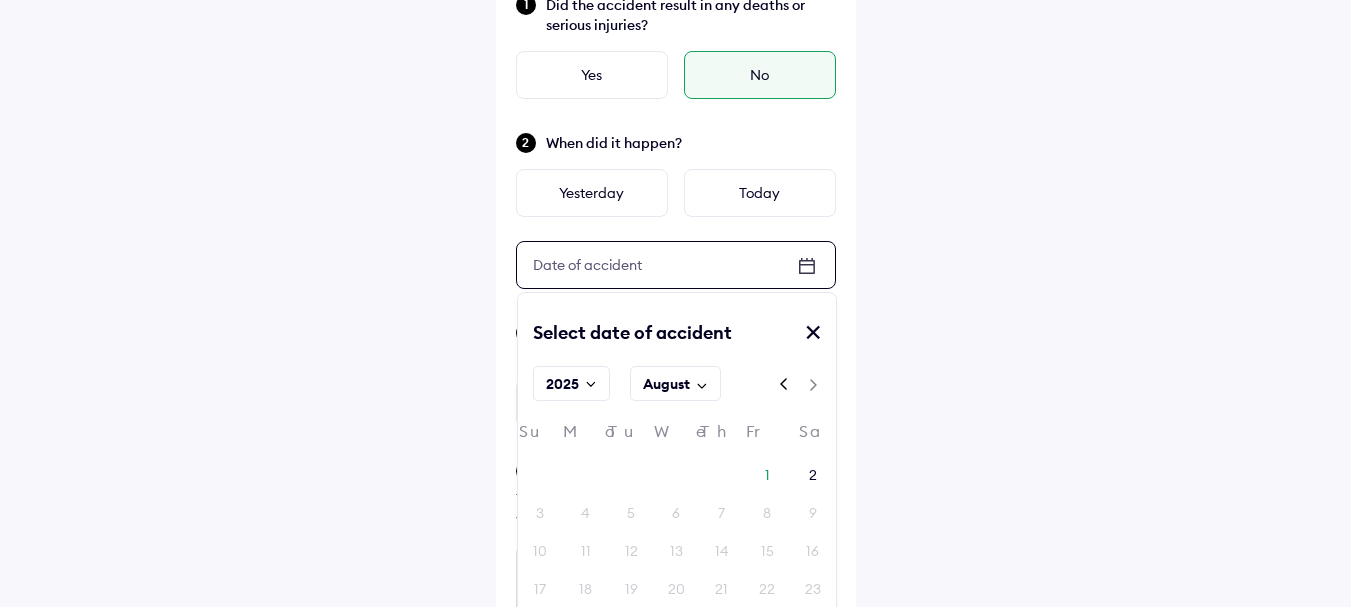 click on "Help Tell us about the accident Did the accident result in any deaths or serious injuries? Yes No When did it happen? Yesterday Today Date of accident Date of accident Select date of accident ✕ [YEAR]
August
Su Mo Tu We Th Fr Sa 27 28 29 30 31 1 2 3 4 5 6 7 8 9 10 11 12 13 14 15 16 17 18 19 20 21 22 23 24 25 26 27 28 29 30 31 1 2 3 4 5 6 Was someone driving the car when it happened? Yes No How did it happen? Tell us how the accident happened and which parts of your car were damaged to help us speed up your claim Minimum  50  characters (about 4-5 lines) Where is your car now? Home/Office Garage/Dealership Accident site Police station Is your car safe to drive? Select  'No'  if you notice any of the conditions  listed below Flat or damaged tyres Deployed airbags Unable to start the engine Fluid leakage under the car Car is affected by floods Other safety concerns Yes No Continue" at bounding box center [675, 626] 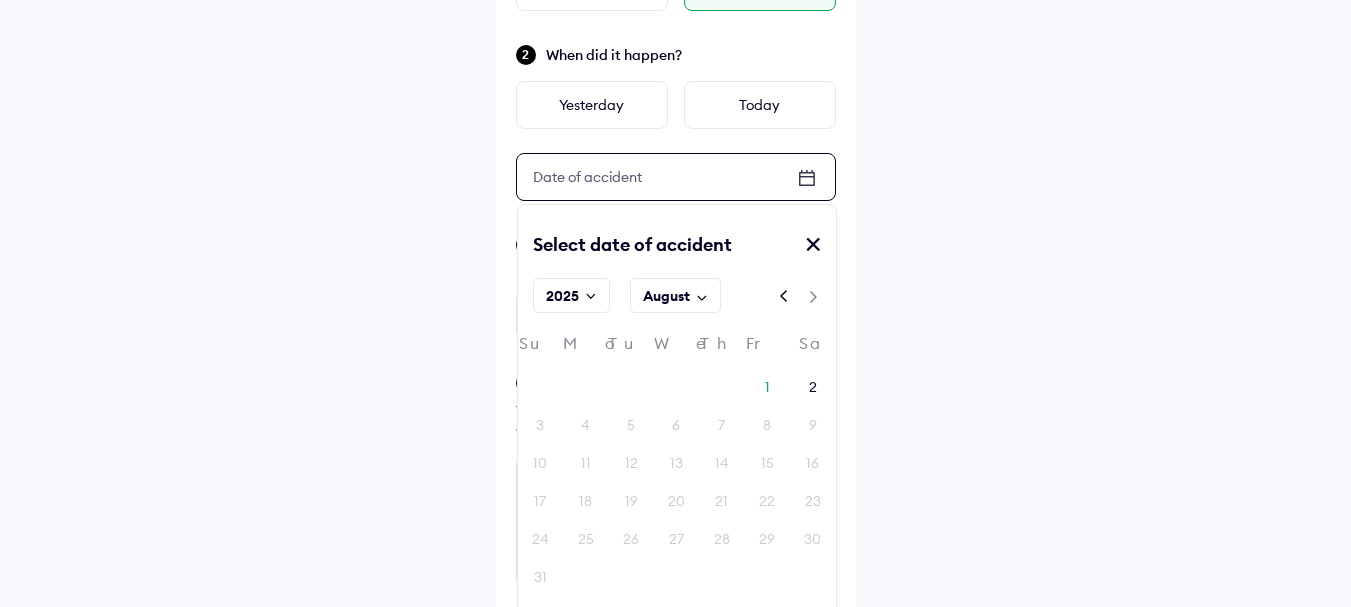 scroll, scrollTop: 275, scrollLeft: 0, axis: vertical 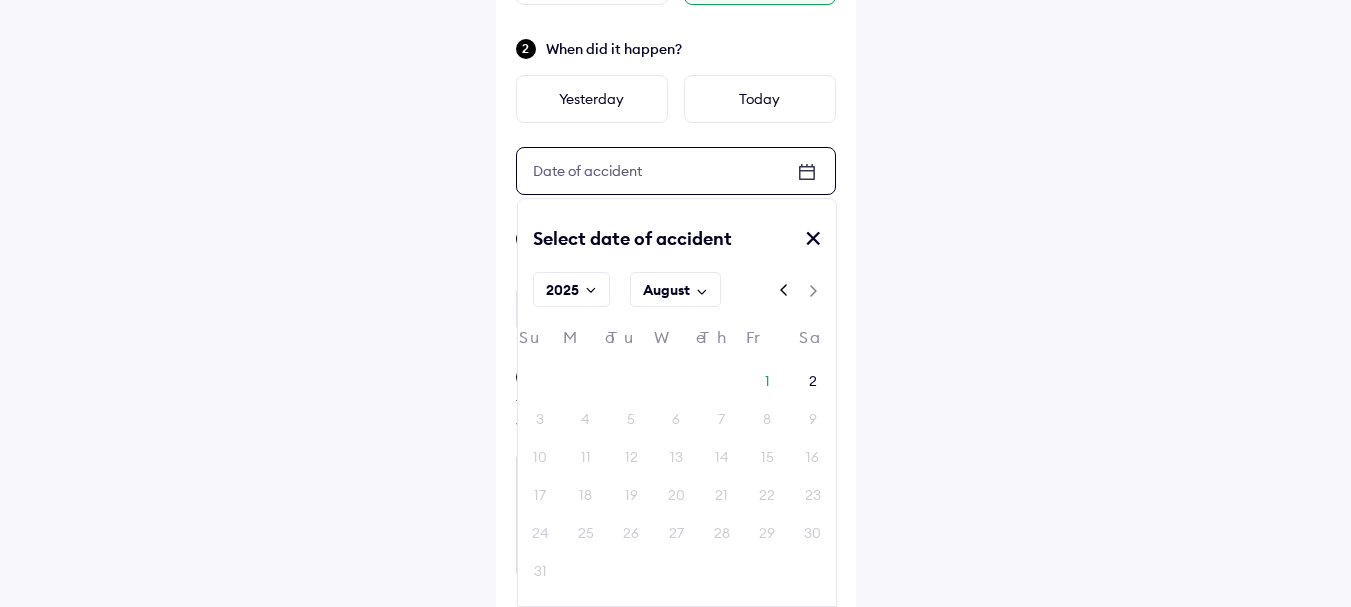 click on "August" at bounding box center (666, 290) 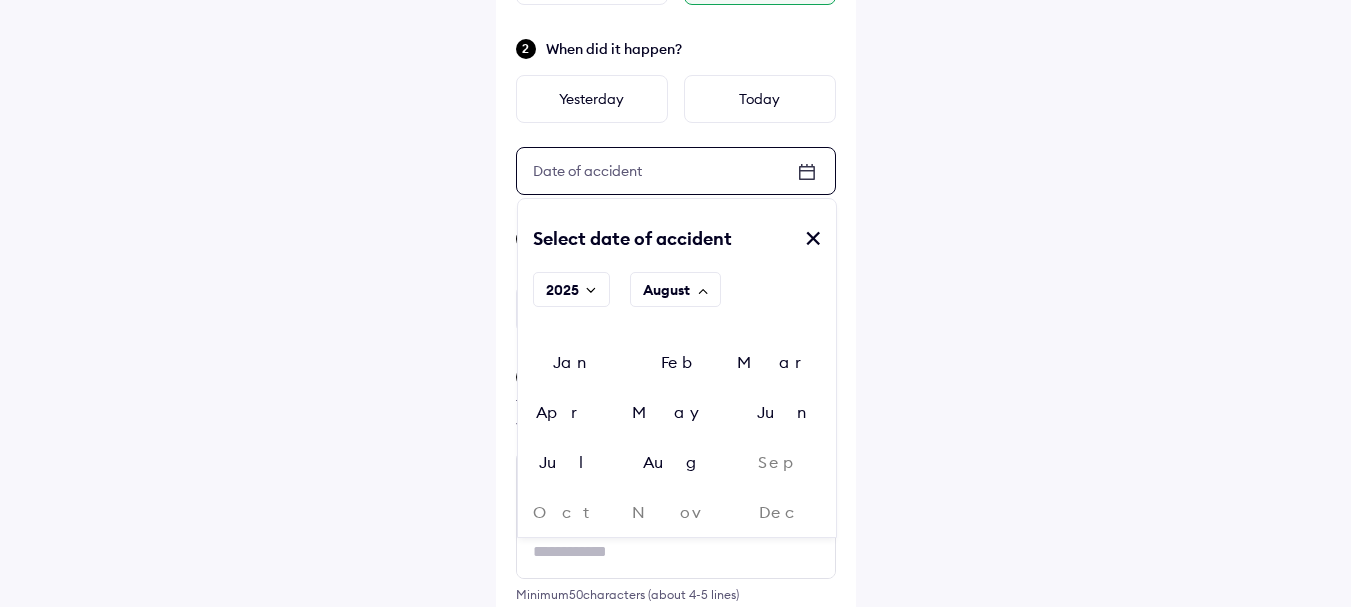 click on "Jul" at bounding box center [571, 462] 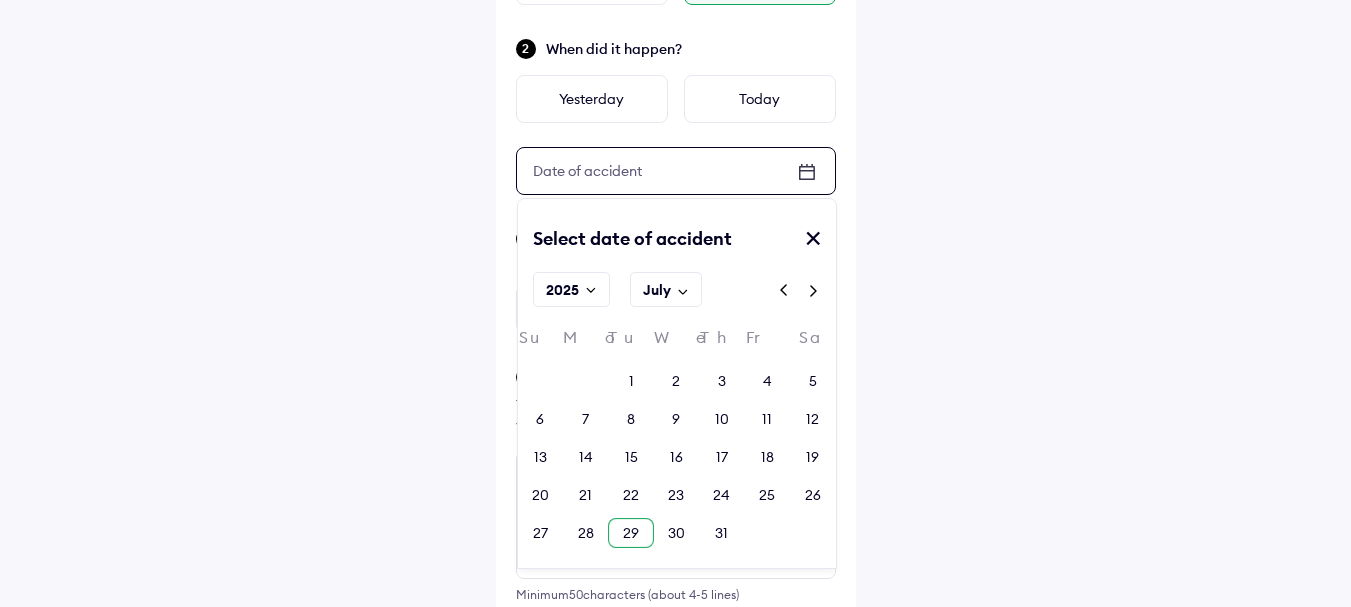 click on "29" at bounding box center (631, 533) 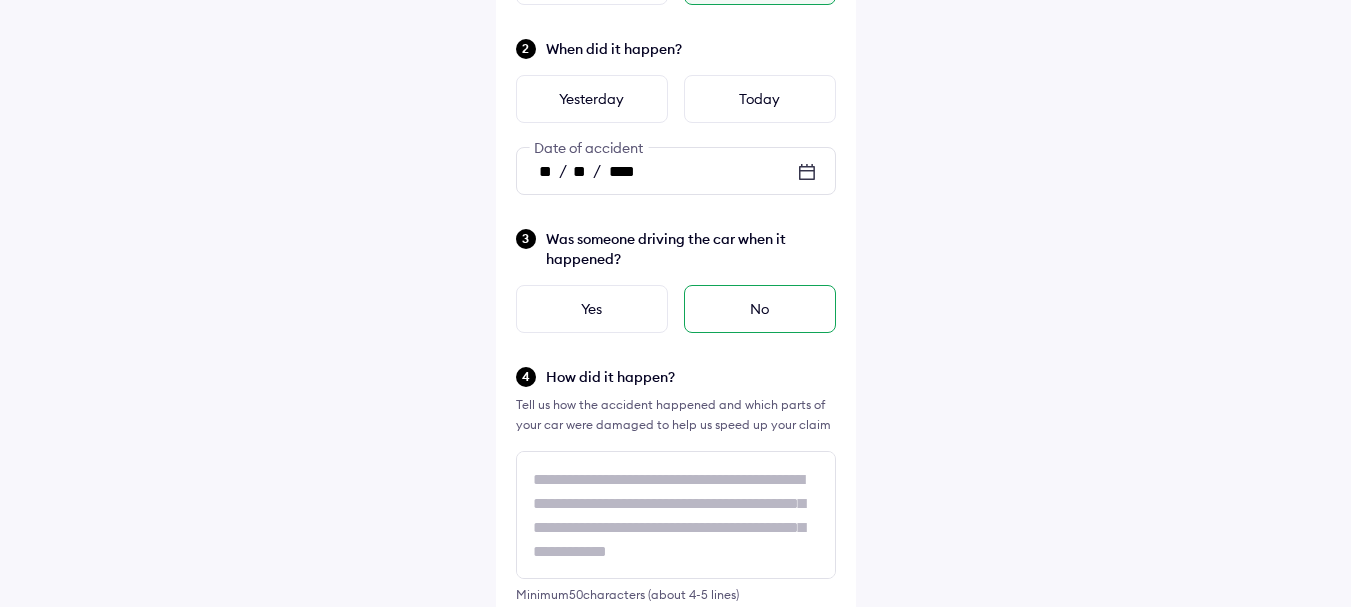 click on "No" at bounding box center (760, 309) 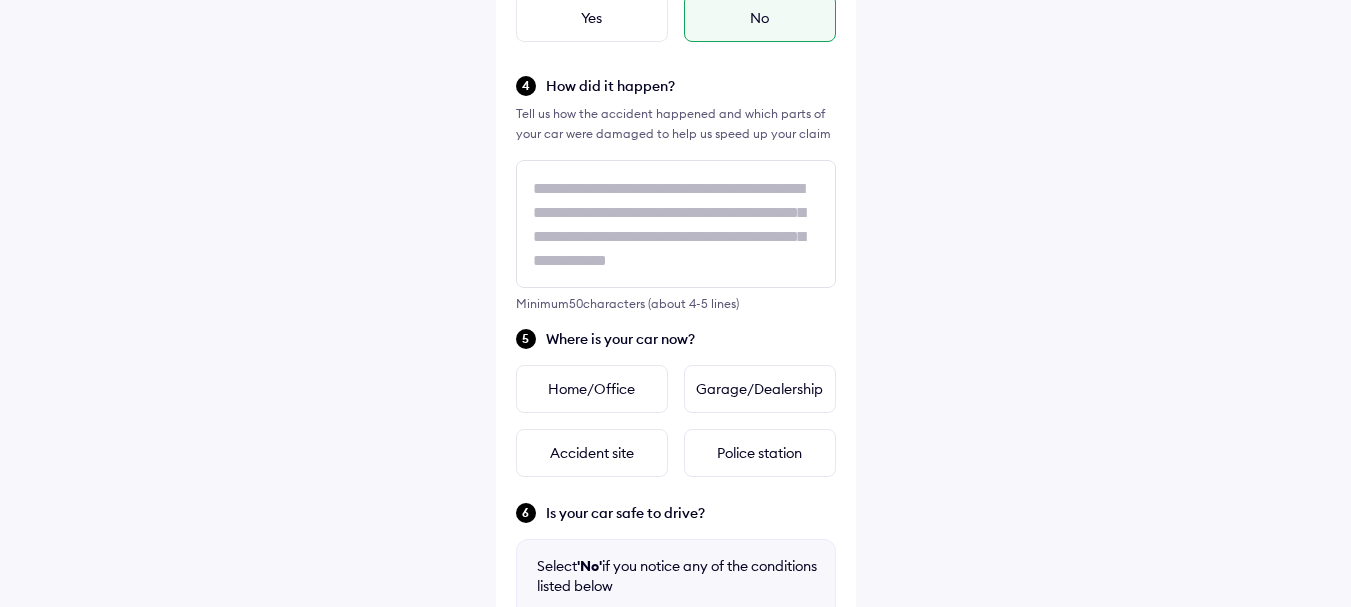 scroll, scrollTop: 572, scrollLeft: 0, axis: vertical 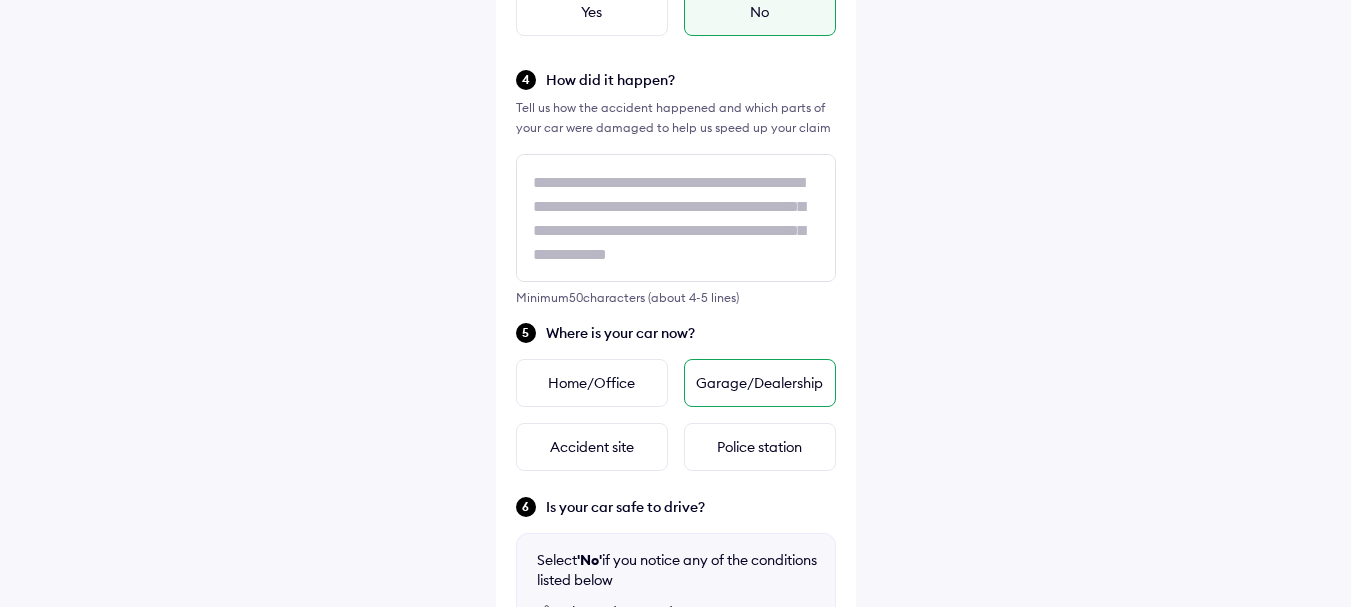 click on "Garage/Dealership" at bounding box center (760, 383) 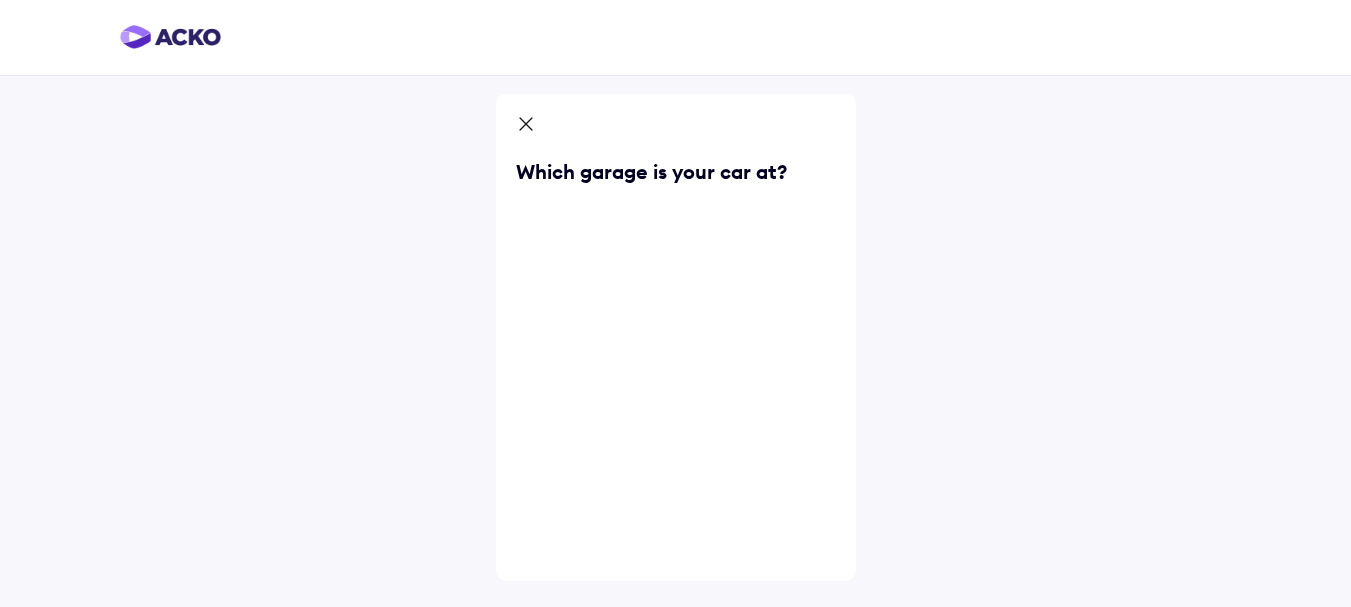 scroll, scrollTop: 0, scrollLeft: 0, axis: both 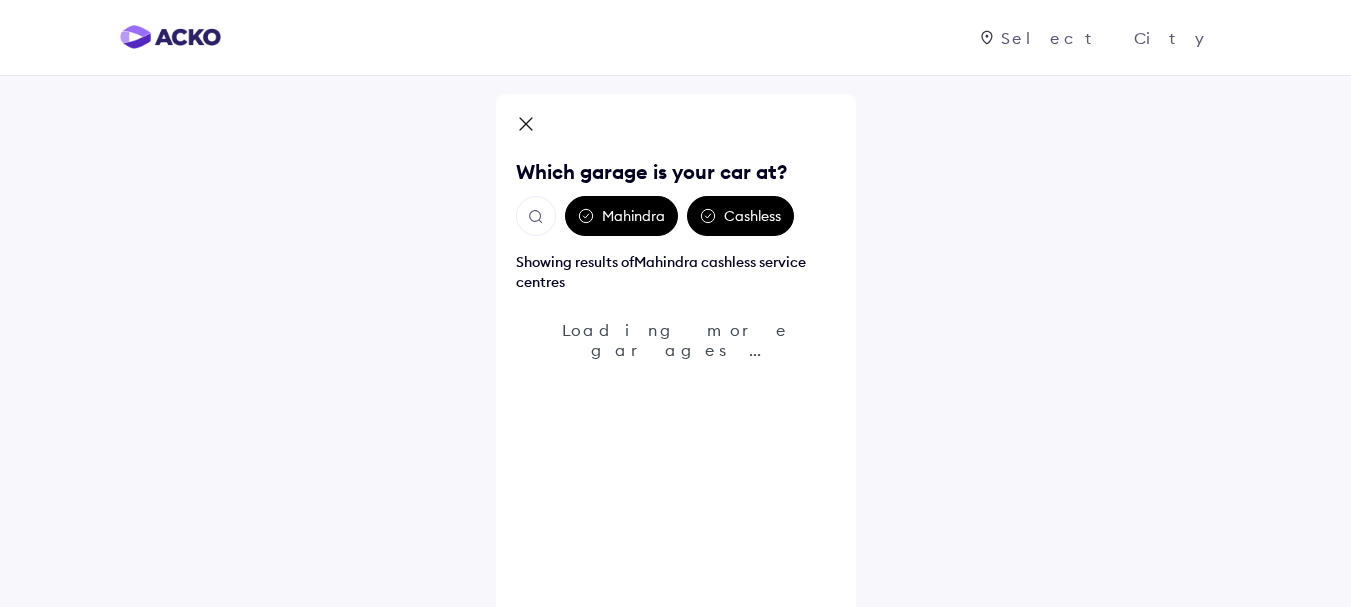 click on "Cashless" at bounding box center (740, 216) 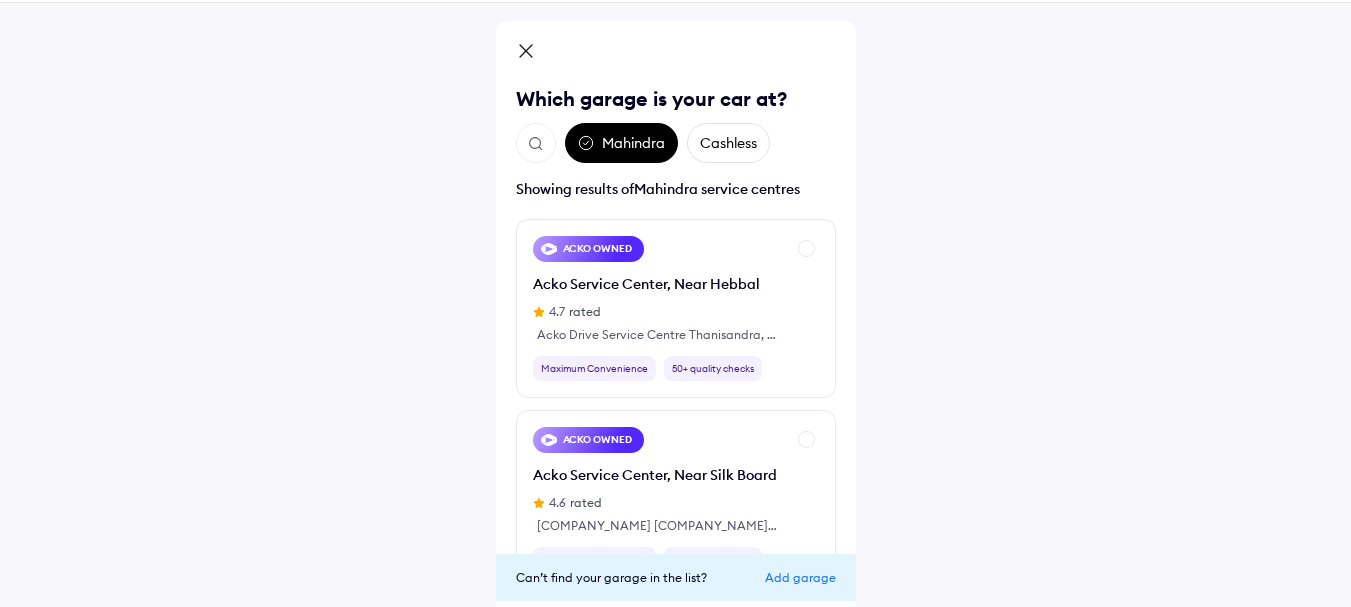 scroll, scrollTop: 78, scrollLeft: 0, axis: vertical 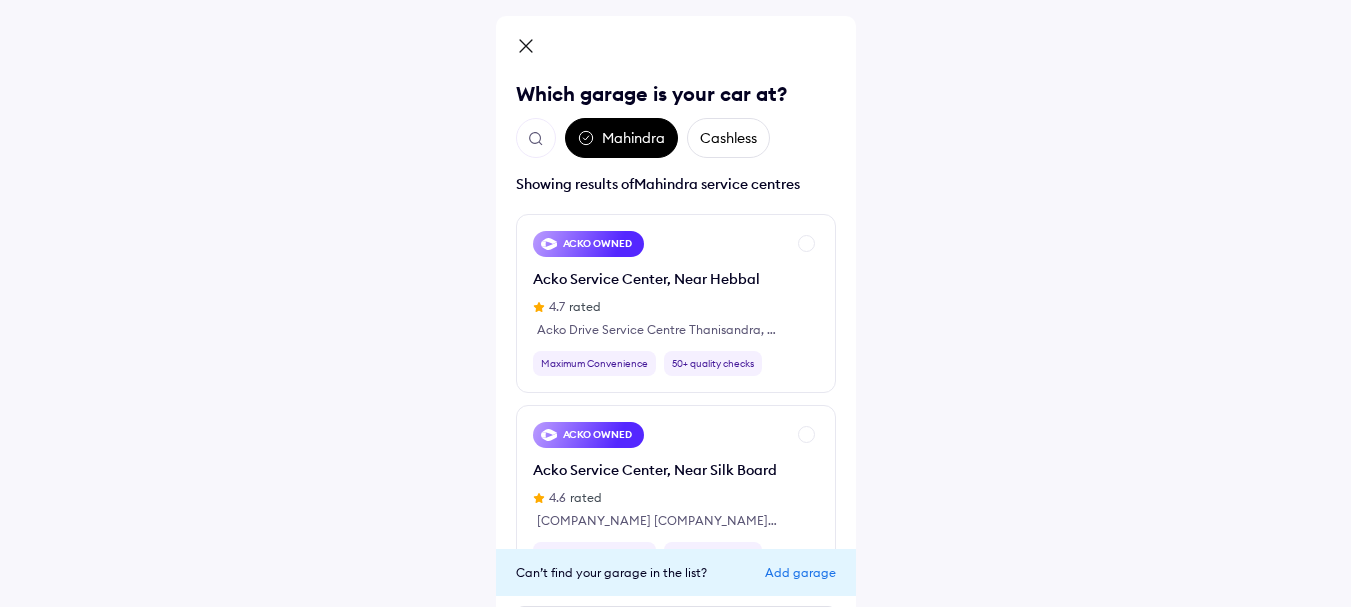 click on "Which garage is your car at? [BRAND_NAME] Cashless Showing results of  [BRAND_NAME]     service centres [COMPANY_NAME] OWNED [COMPANY_NAME] Service Center, Near [AREA] [RATING] rated [COMPANY_NAME] Drive Service Center
[AREA], #[NUMBER]/[NUMBER]//[NUMBER] & [NUMBER]/[NUMBER]/[NUMBER]
[AREA] [CITY] Maximum Convenience [NUMBER]+ quality checks [COMPANY_NAME] OWNED [COMPANY_NAME] Service Center, Near [AREA] Board [RATING] rated [COMPANY_NAME] Drive Service Center  No. [NUMBER]/[NUMBER]/[NUMBER] and [NUMBER], [MILE] Mile, [ROAD_NAME] Road, Near [AREA] Gate, [CITY], [STATE], [POSTAL_CODE] Maximum Convenience [NUMBER]+ quality checks [COMPANY_NAME] OWNED [COMPANY_NAME] Service Center, Near [AREA] [RATING] rated [COMPANY_NAME] Drive Service Center
[AREA], #[NUMBER]/[NUMBER]//[NUMBER] & [NUMBER]/[NUMBER]/[NUMBER]
[AREA] [CITY] Maximum Convenience [NUMBER]+ quality checks [COMPANY_NAME] OWNED [COMPANY_NAME] Service Center, Near [AREA] Board [RATING] rated [COMPANY_NAME] Drive Service Center  No. [NUMBER]/[NUMBER]/[NUMBER] and [NUMBER], [MILE] Mile, [ROAD_NAME] Road, Near [AREA] Gate, [CITY], [STATE], [POSTAL_CODE] [COMPANY_NAME] [COMPANY_NAME] [AREA] [RATING] rated NO [NUMBER],OUT COLONY, NEAR [ROAD_NAME], [AREA], [AREA]" at bounding box center [675, 225] 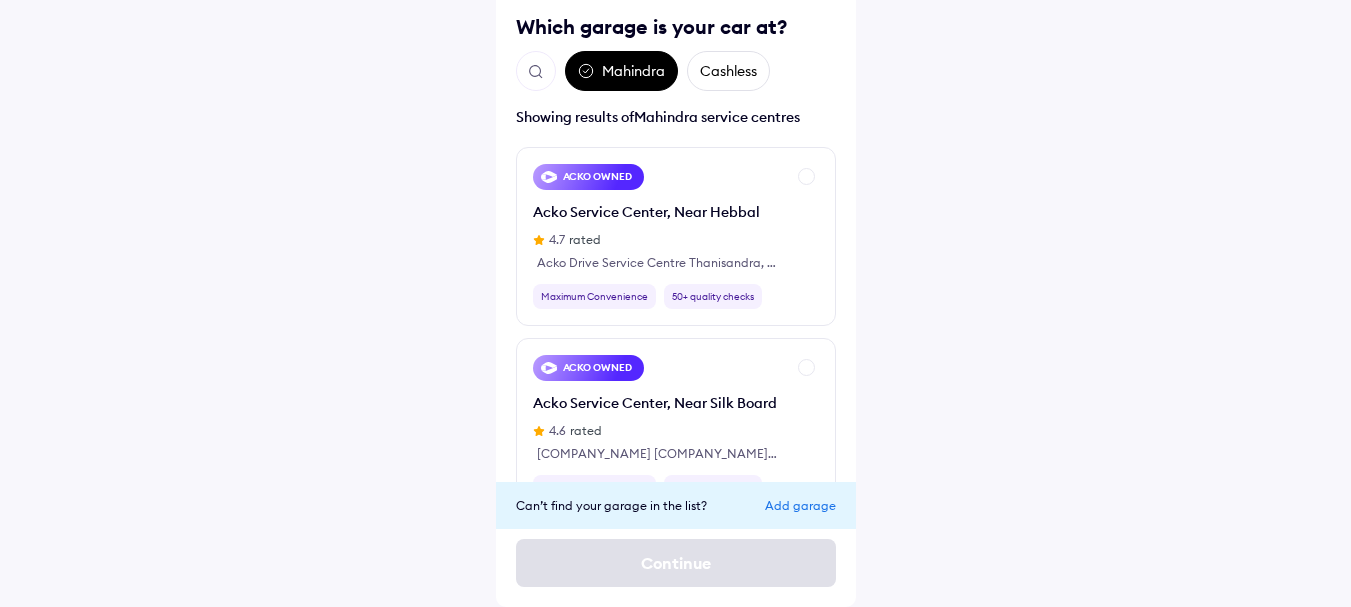 click on "Mahindra" at bounding box center [621, 71] 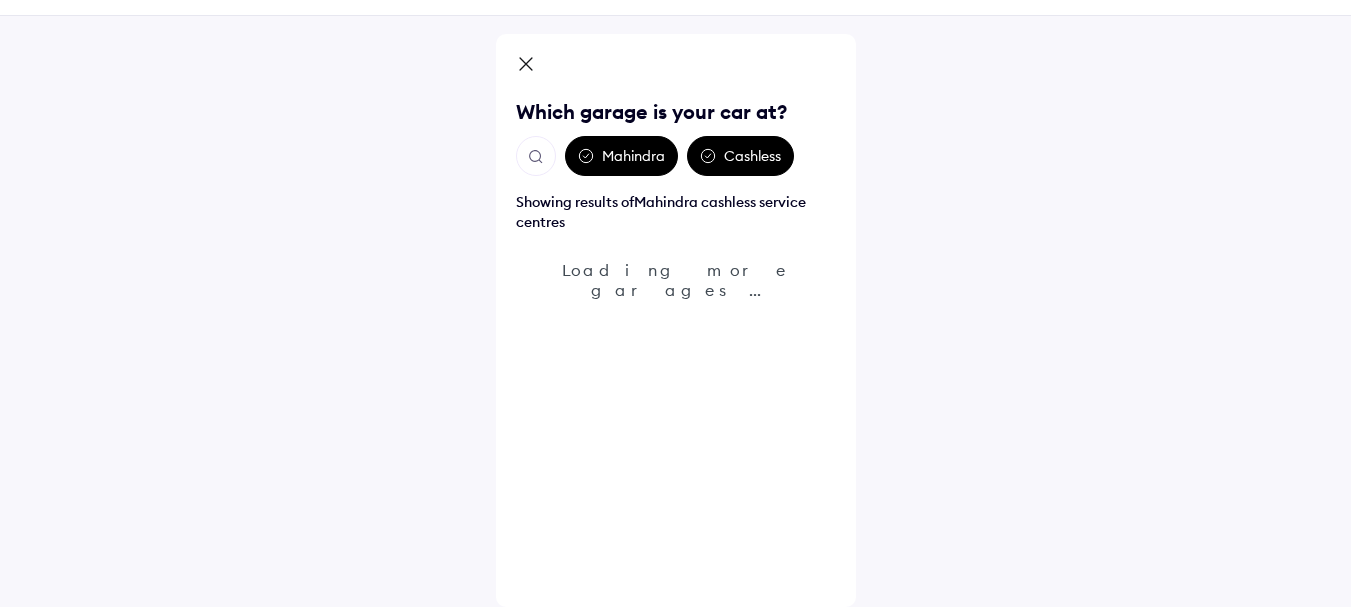 scroll, scrollTop: 60, scrollLeft: 0, axis: vertical 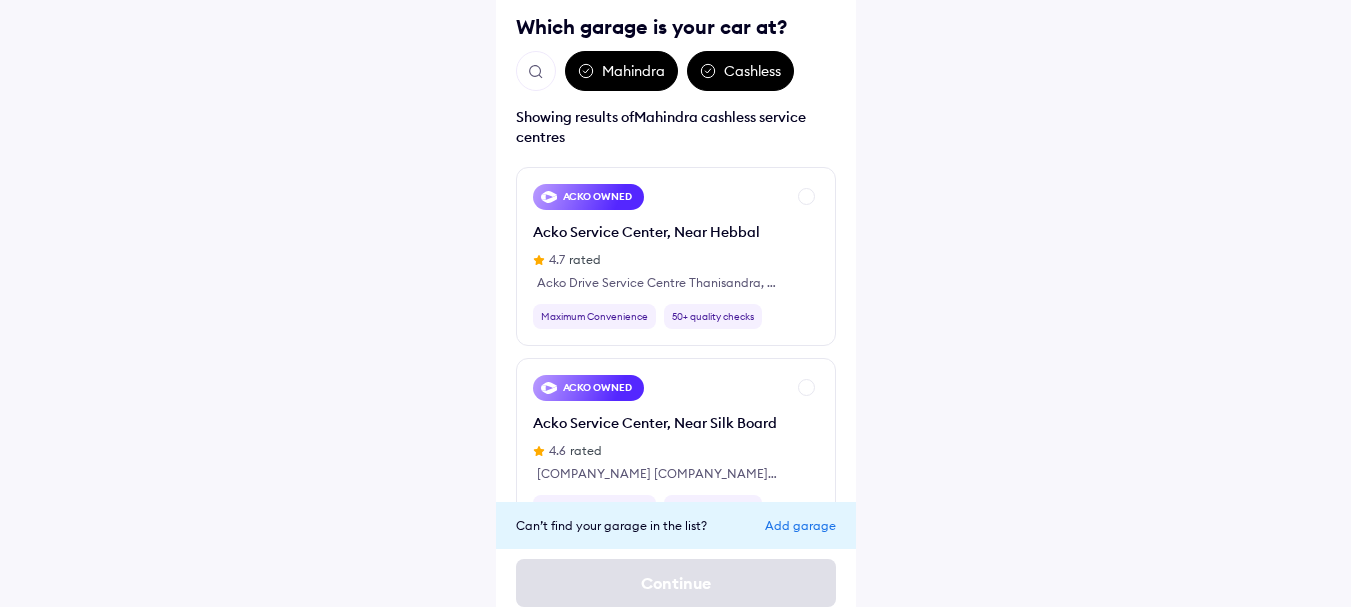 click at bounding box center (536, 72) 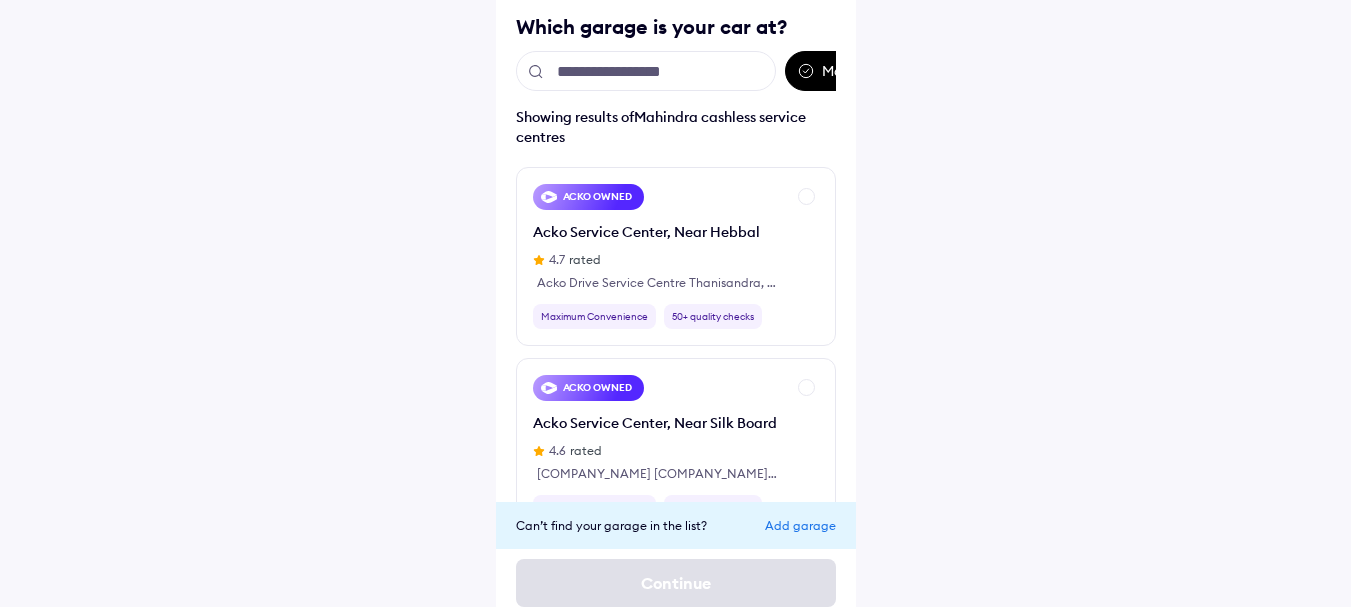 click at bounding box center (646, 71) 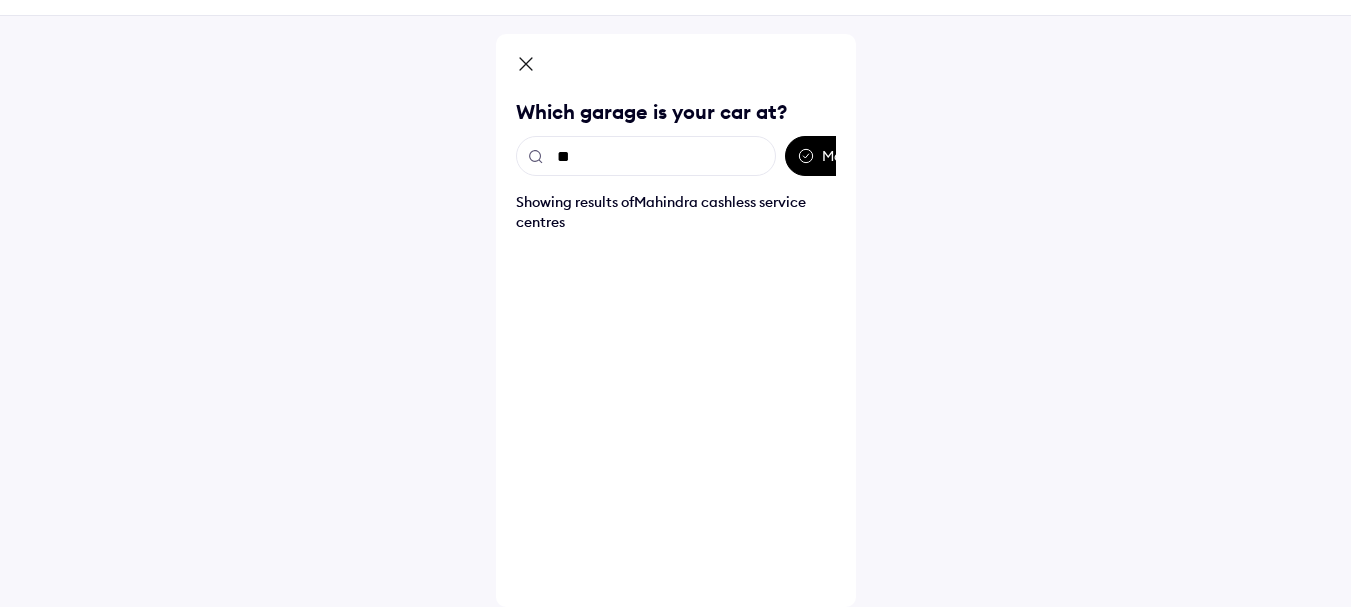 scroll, scrollTop: 60, scrollLeft: 0, axis: vertical 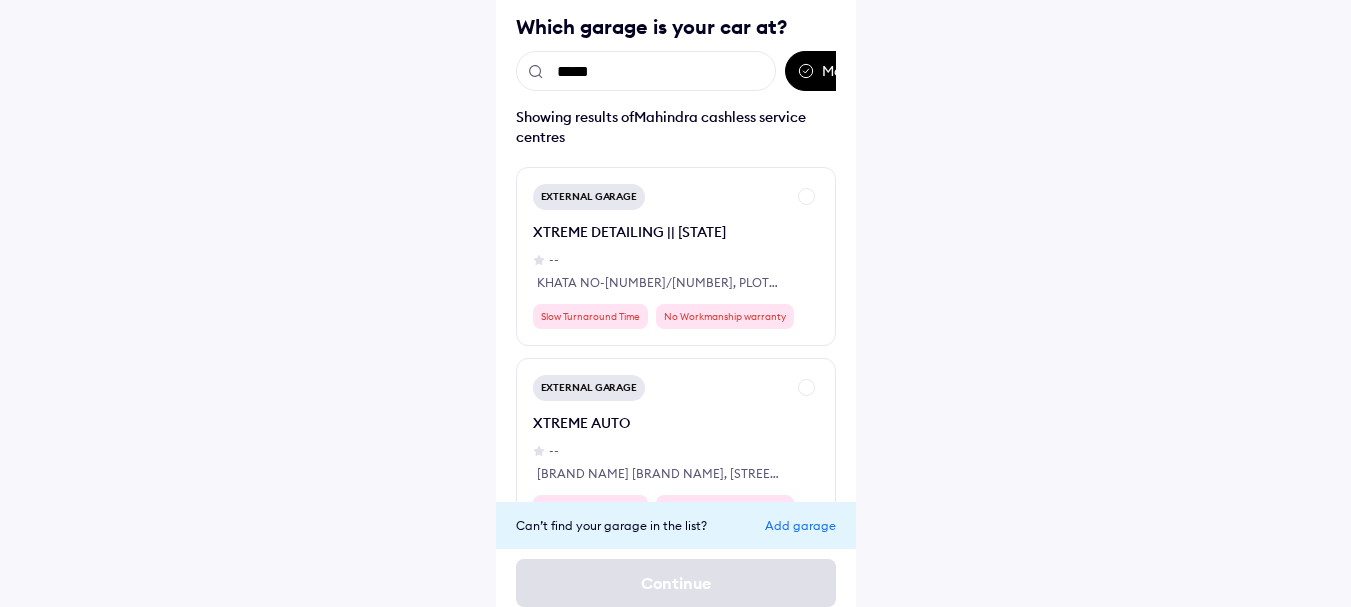 type on "******" 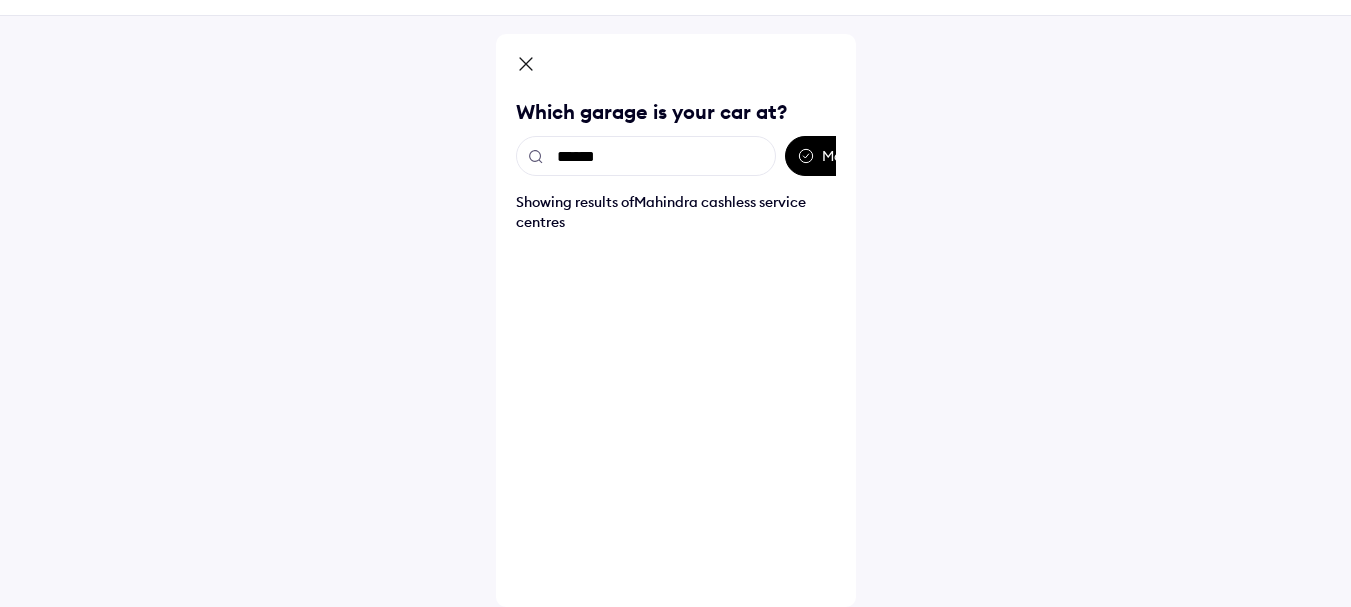 scroll, scrollTop: 145, scrollLeft: 0, axis: vertical 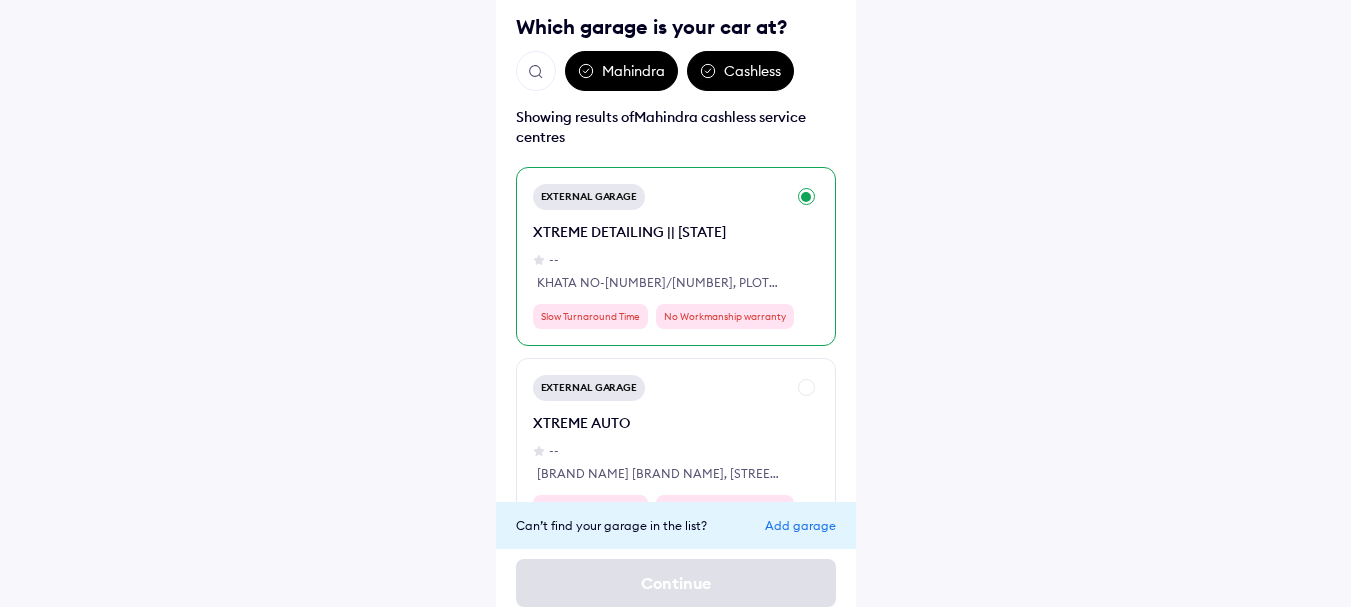 click on "XTREME DETAILING || [STATE]" at bounding box center (659, 232) 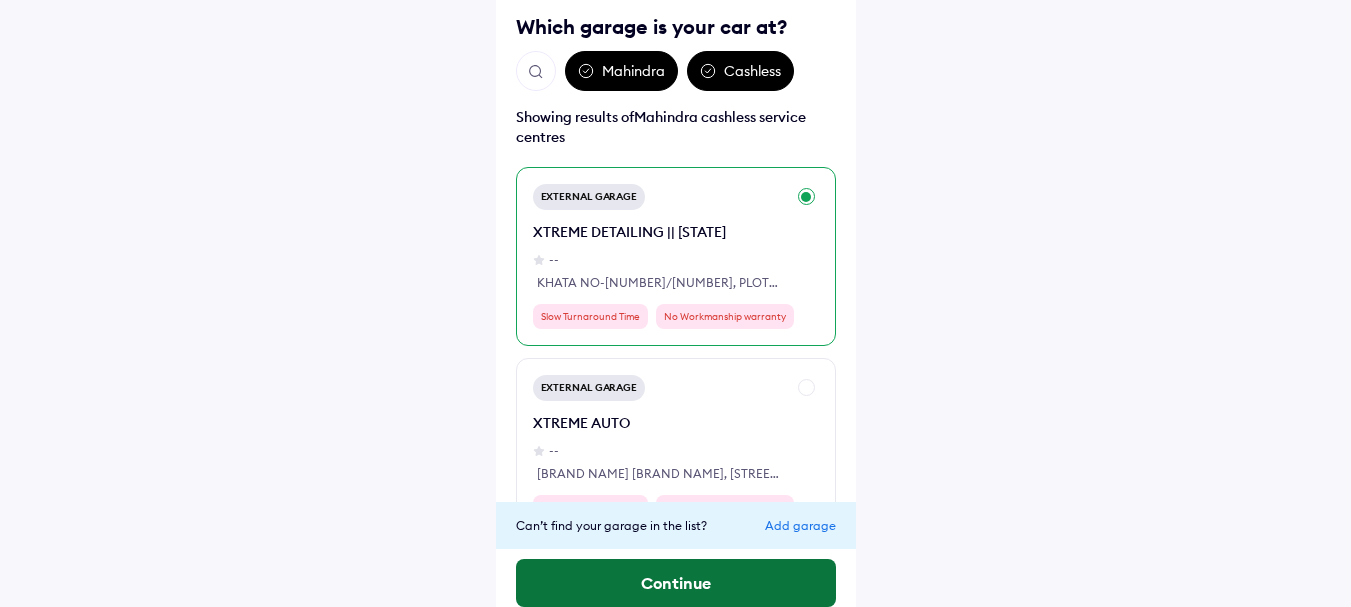 click on "Continue" at bounding box center (676, 583) 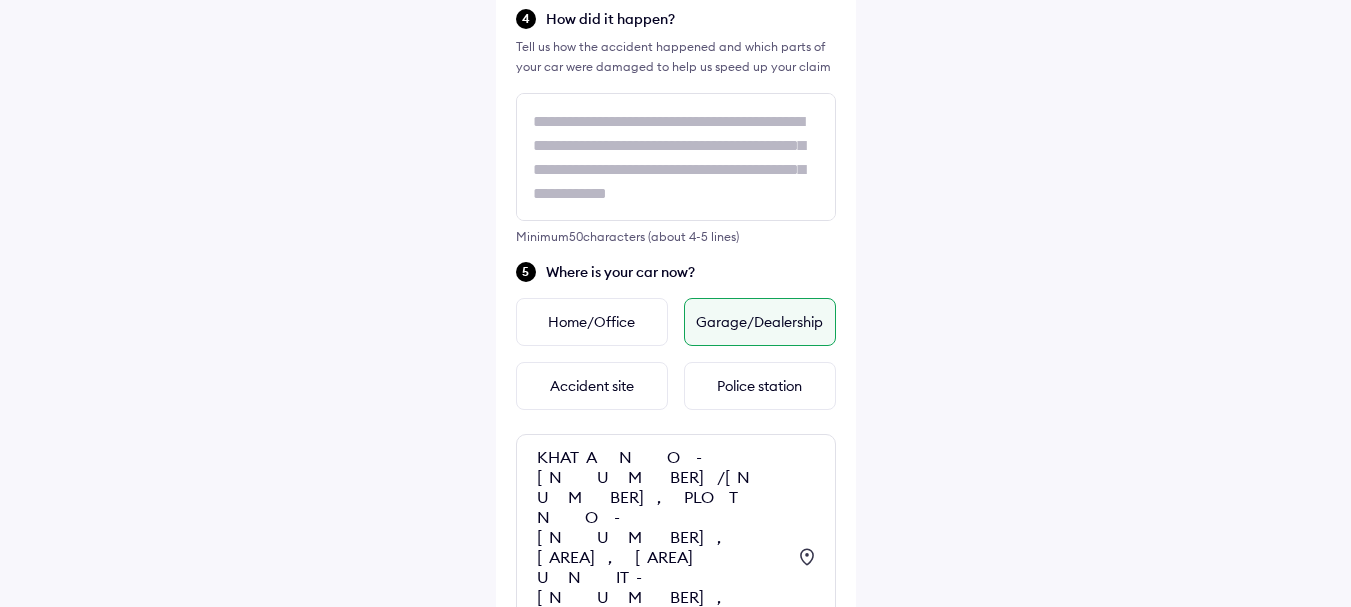 scroll, scrollTop: 738, scrollLeft: 0, axis: vertical 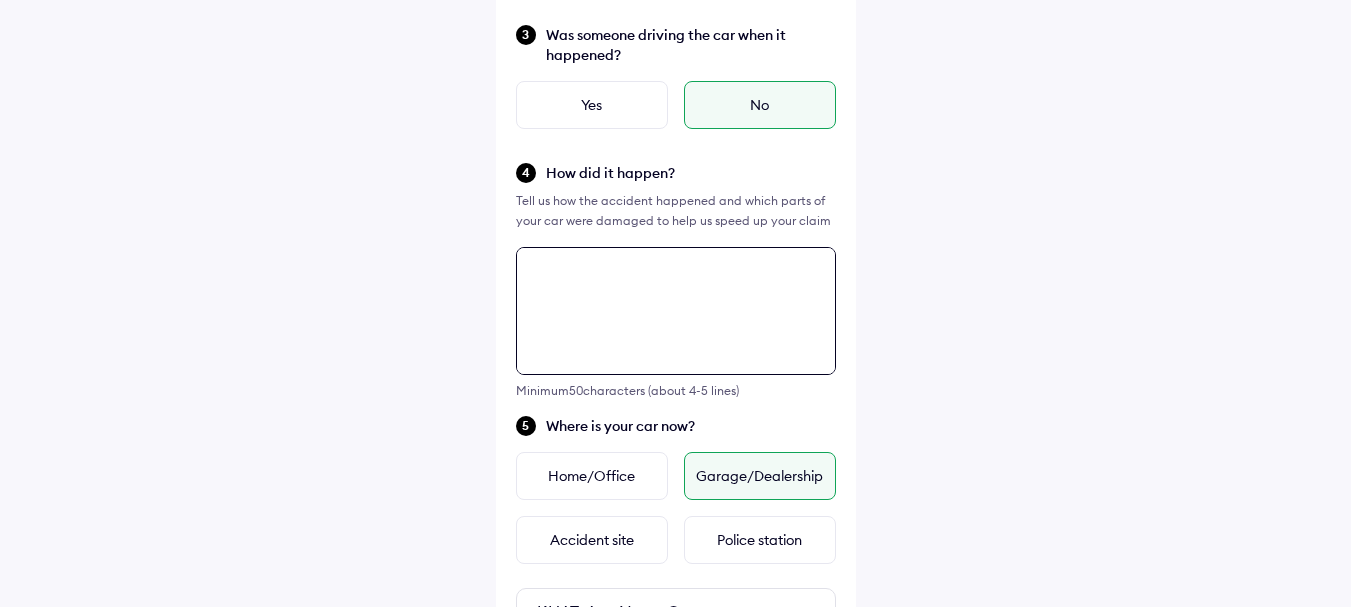 click at bounding box center (676, 311) 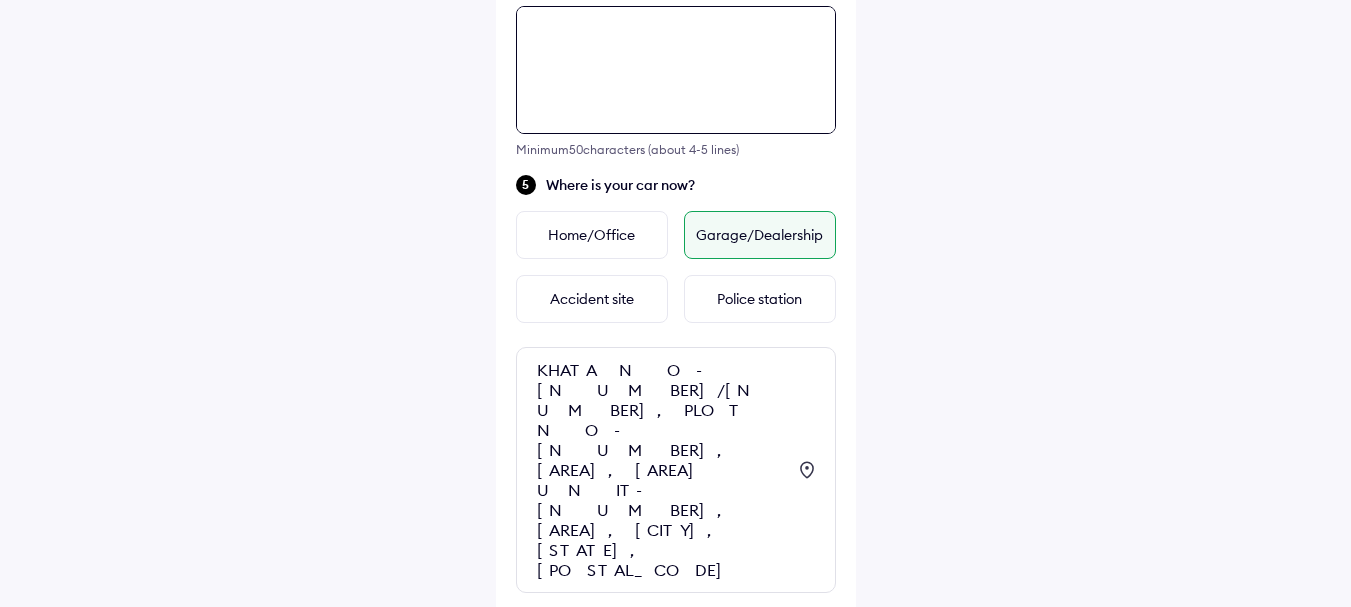 scroll, scrollTop: 726, scrollLeft: 0, axis: vertical 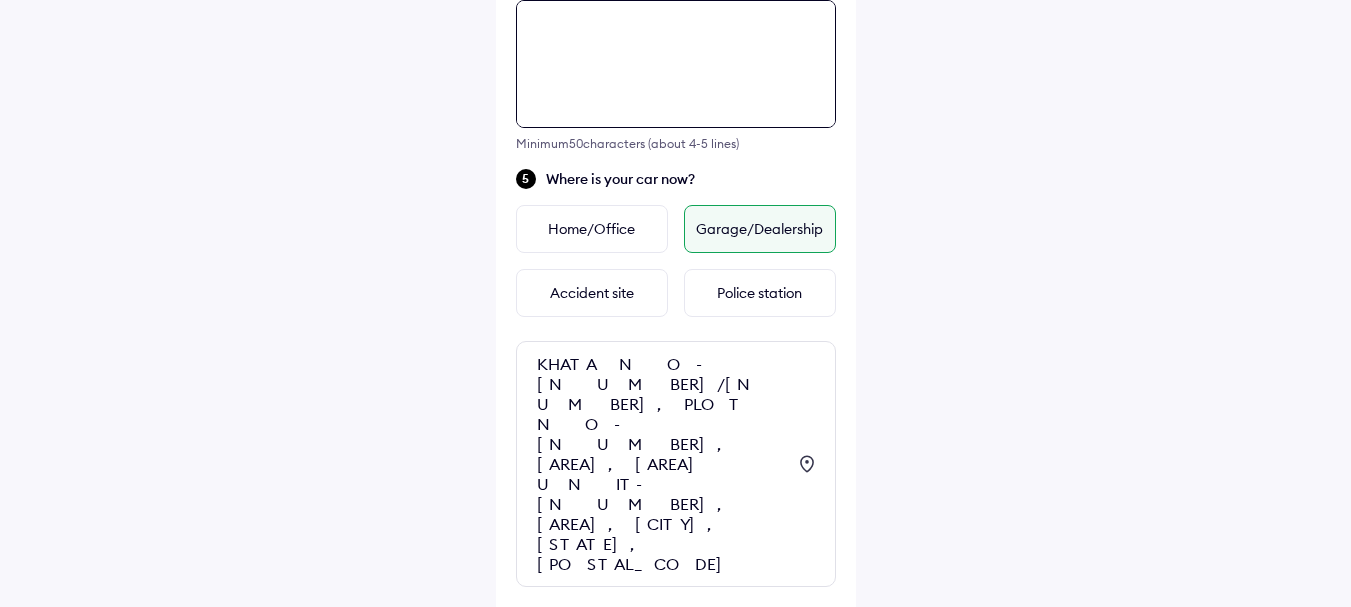 paste on "**********" 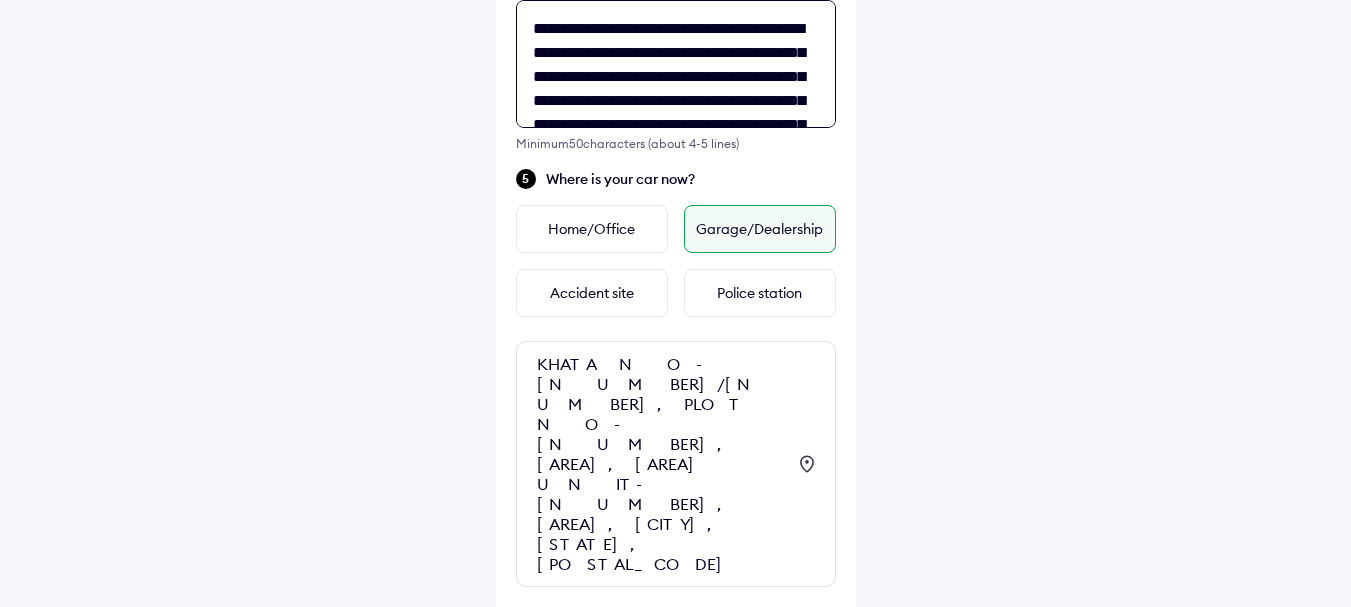 scroll, scrollTop: 104, scrollLeft: 0, axis: vertical 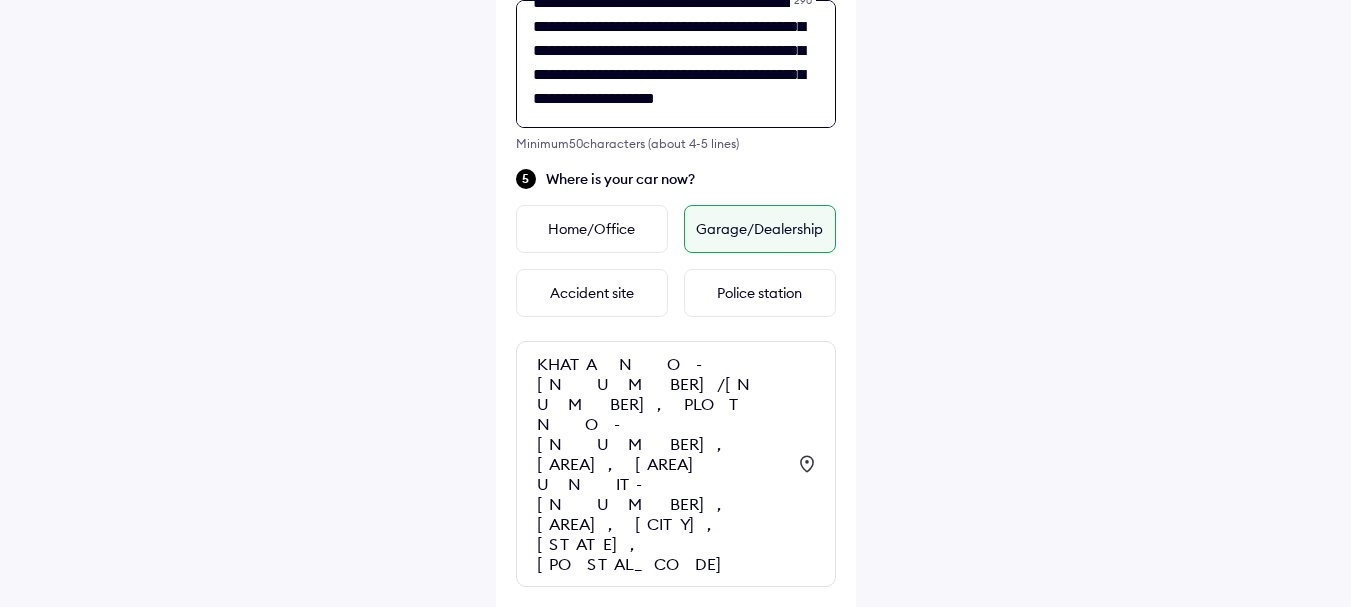 type on "**********" 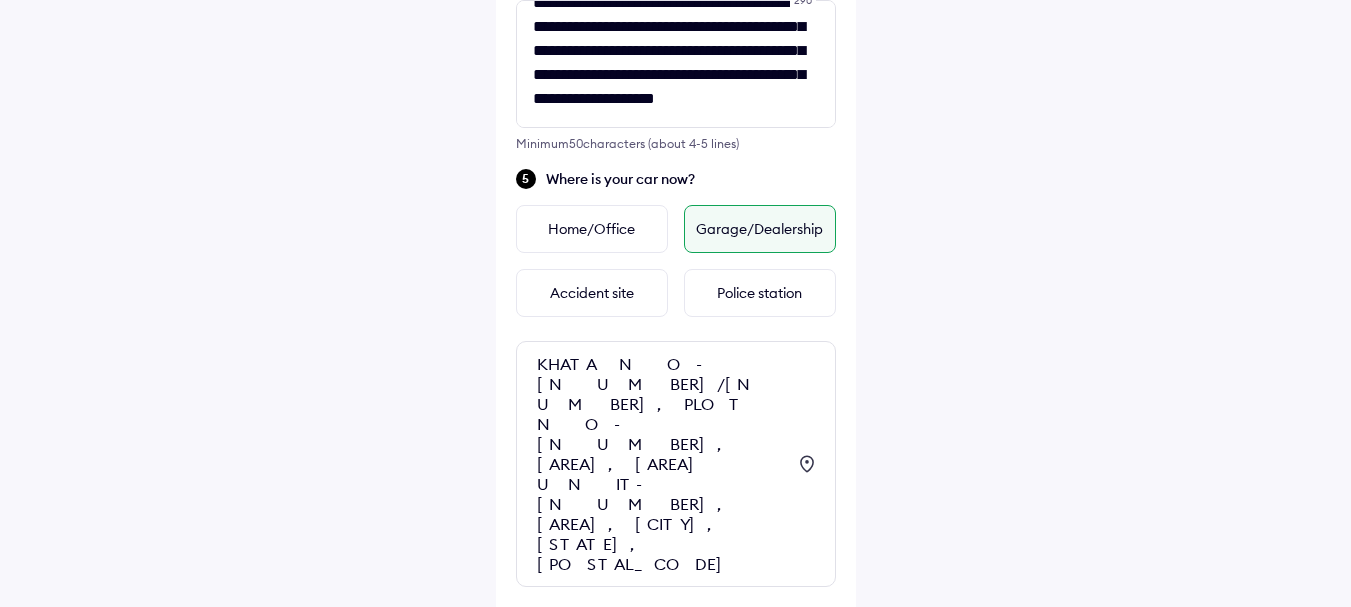 click on "Continue" at bounding box center (676, 675) 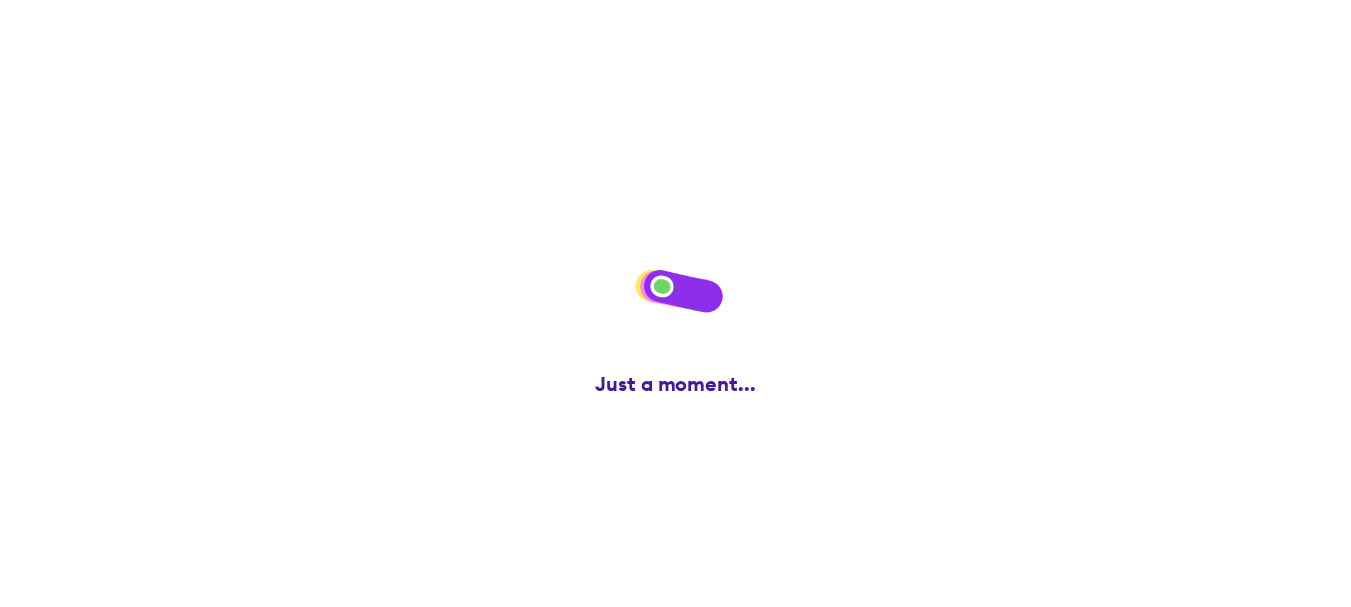 scroll, scrollTop: 0, scrollLeft: 0, axis: both 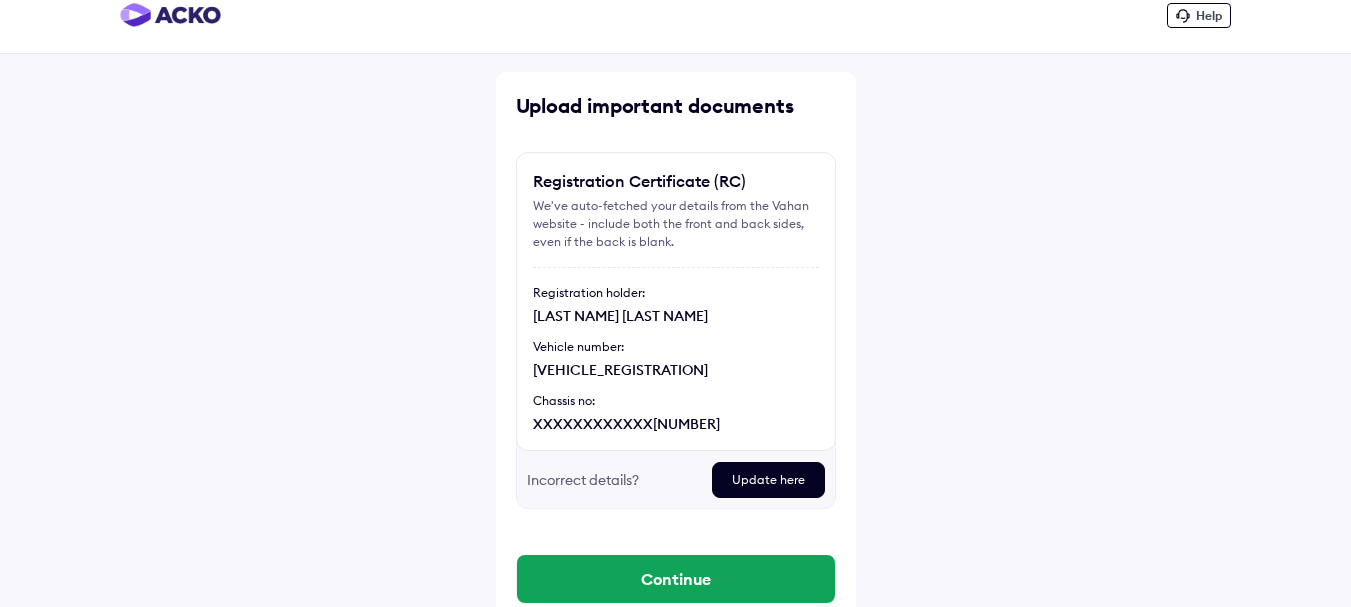 click on "Update here" at bounding box center [768, 480] 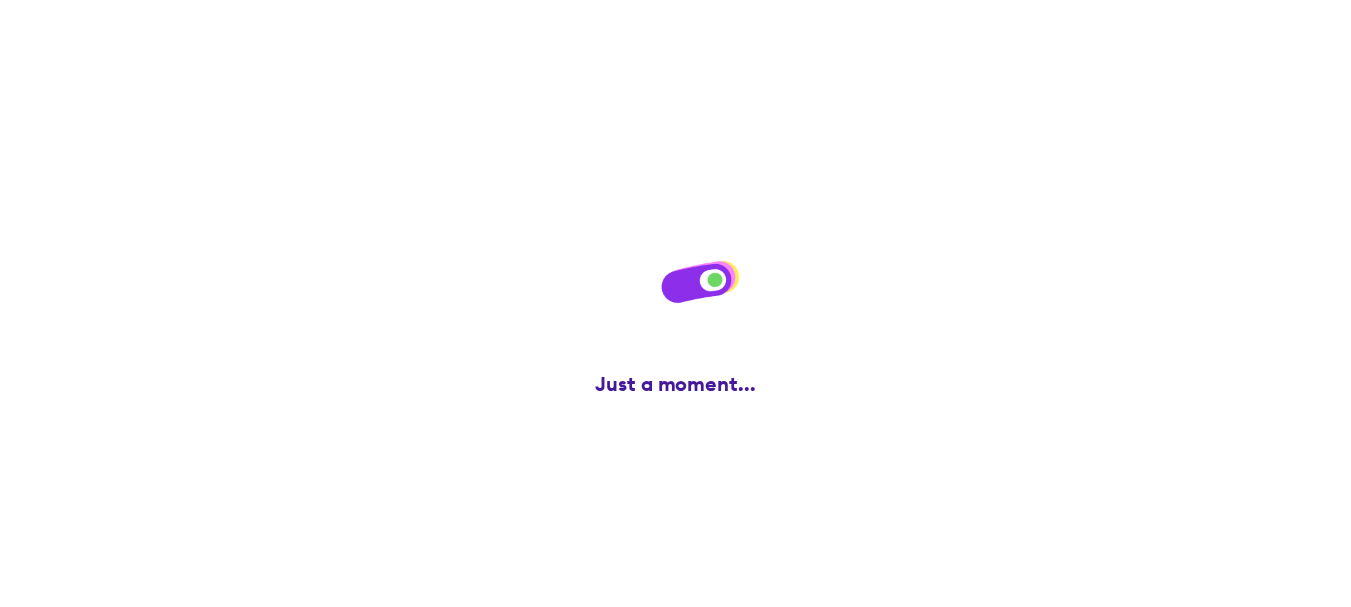 scroll, scrollTop: 0, scrollLeft: 0, axis: both 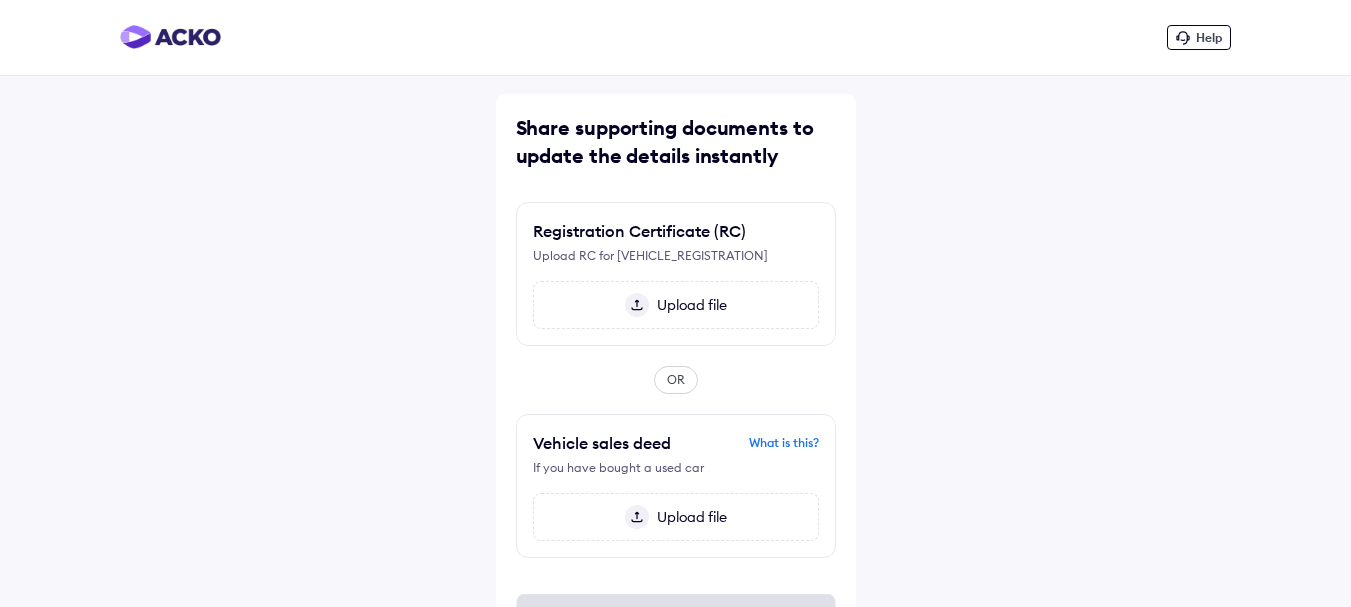 click at bounding box center (637, 305) 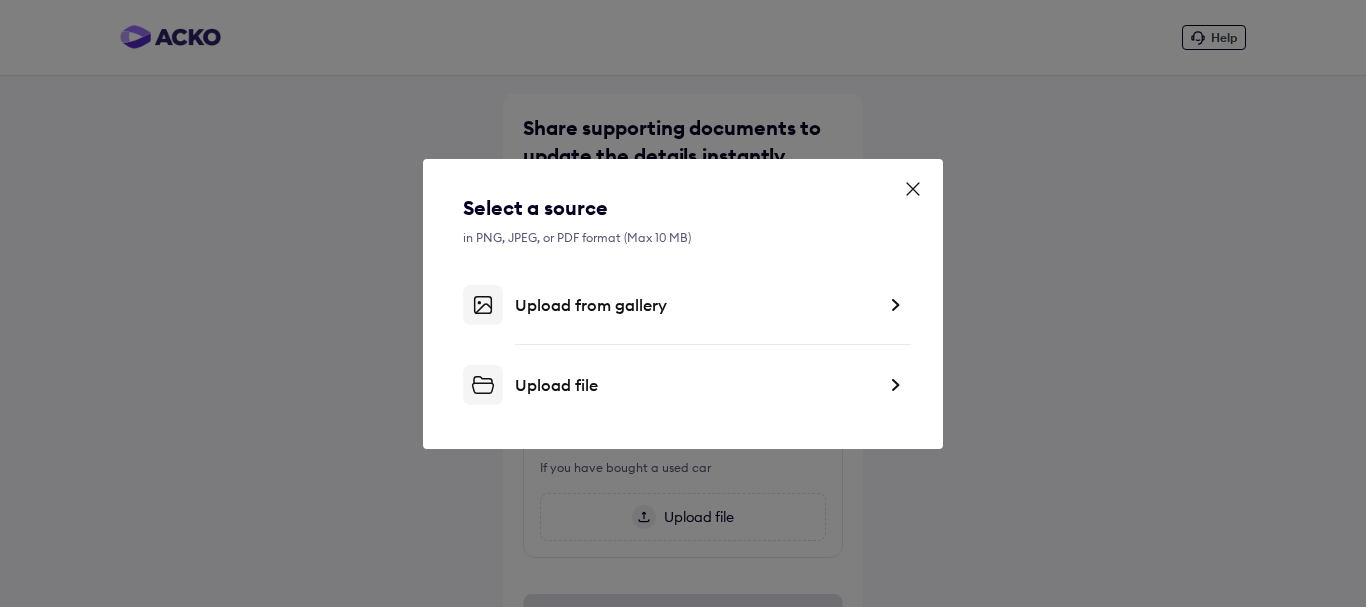 click on "Upload from gallery" at bounding box center (695, 305) 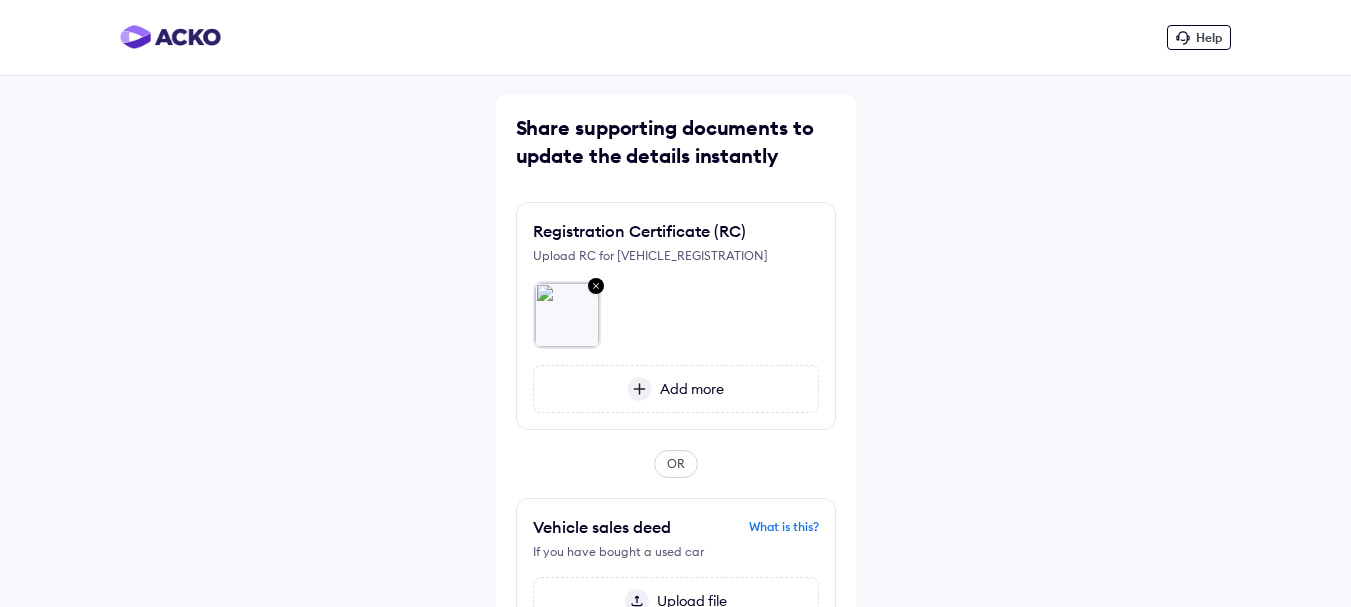 scroll, scrollTop: 155, scrollLeft: 0, axis: vertical 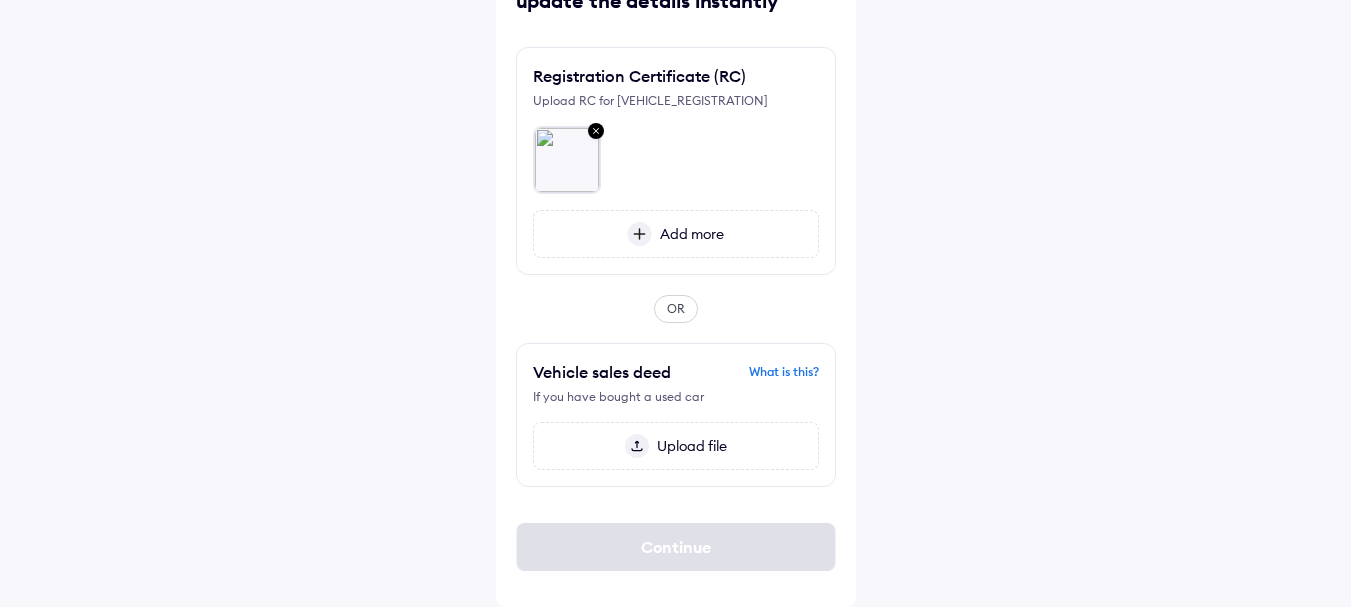 click on "Help Share supporting documents to update the details instantly Registration Certificate (RC) Upload RC for OD[ALPHANUMERIC] Add more Preview Delete Retake OR Vehicle sales deed   What is this? If you have bought a used car Upload file Preview Add more Delete Retake Continue" at bounding box center [675, 226] 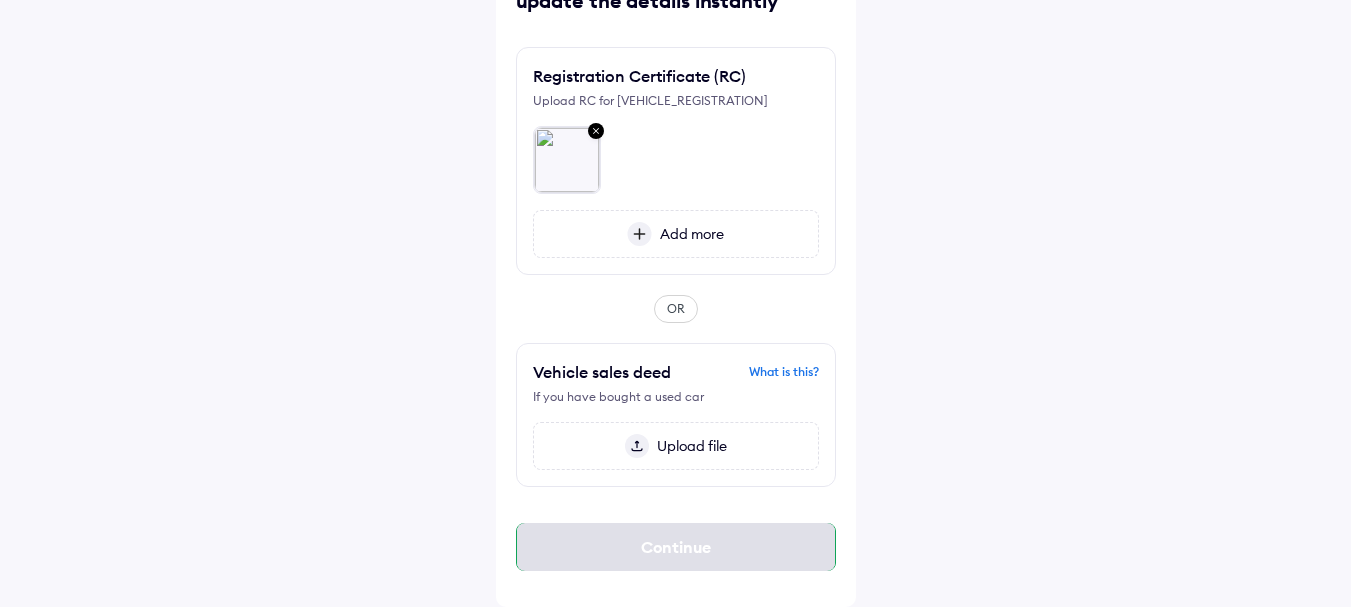 click on "Continue" at bounding box center (676, 547) 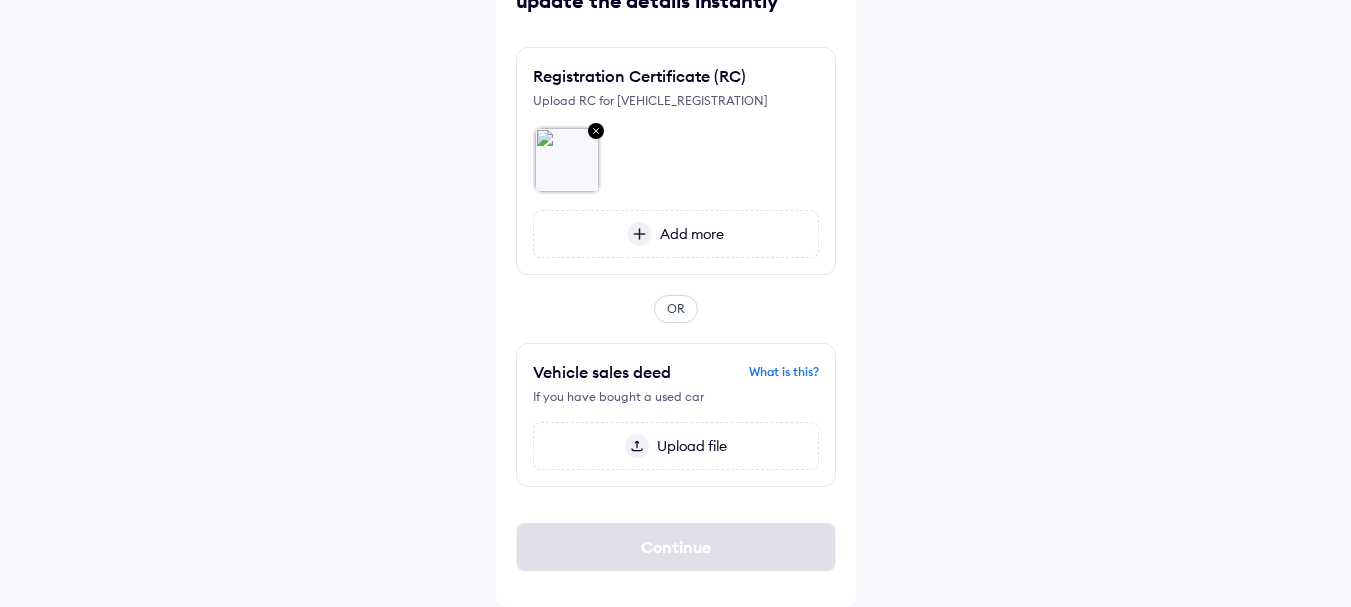 click on "Add more" at bounding box center [688, 234] 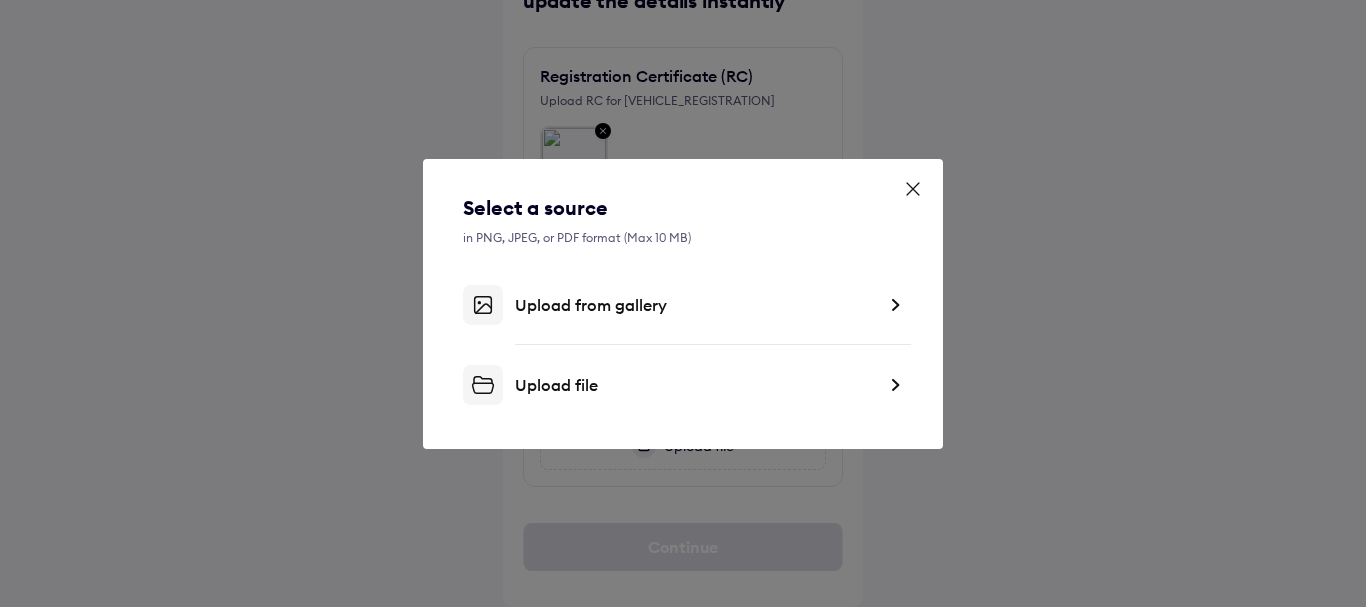 click on "Upload from gallery" at bounding box center [695, 305] 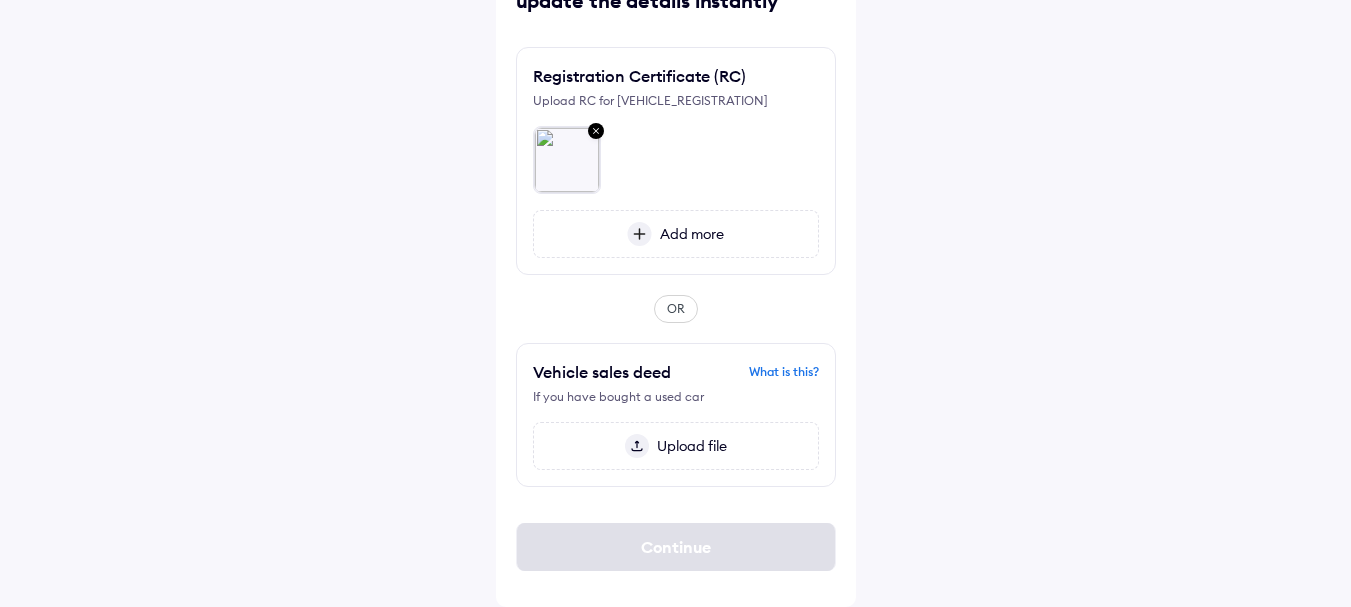 scroll, scrollTop: 91, scrollLeft: 0, axis: vertical 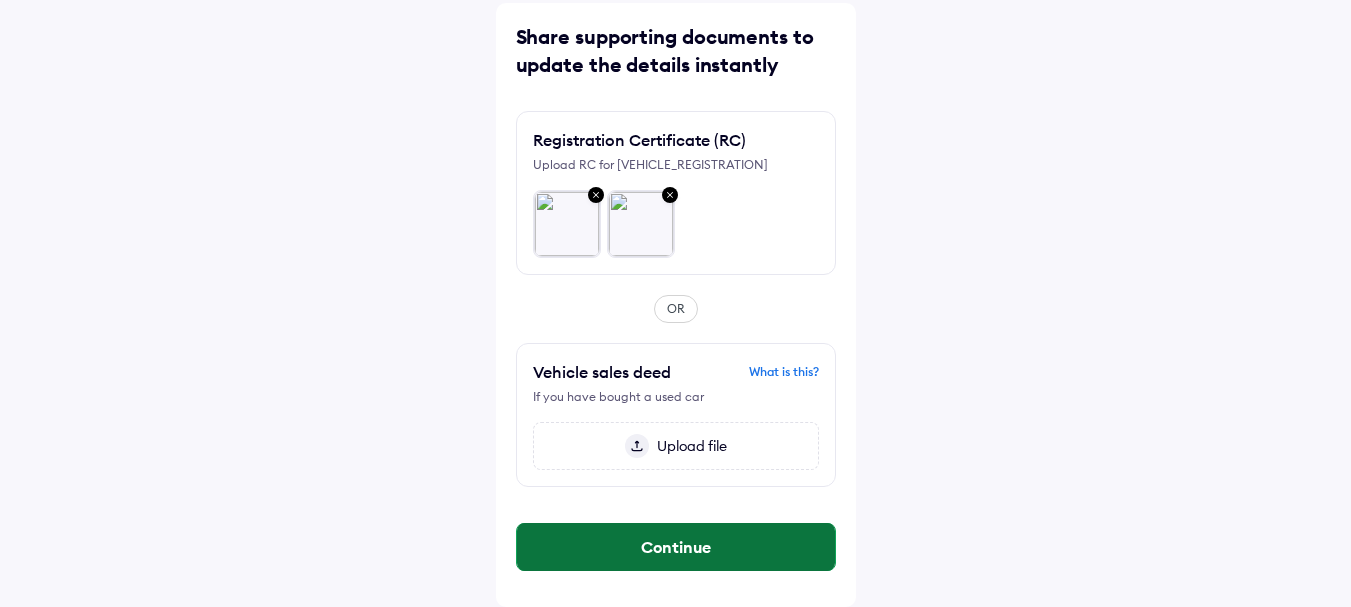 click on "Continue" at bounding box center (676, 547) 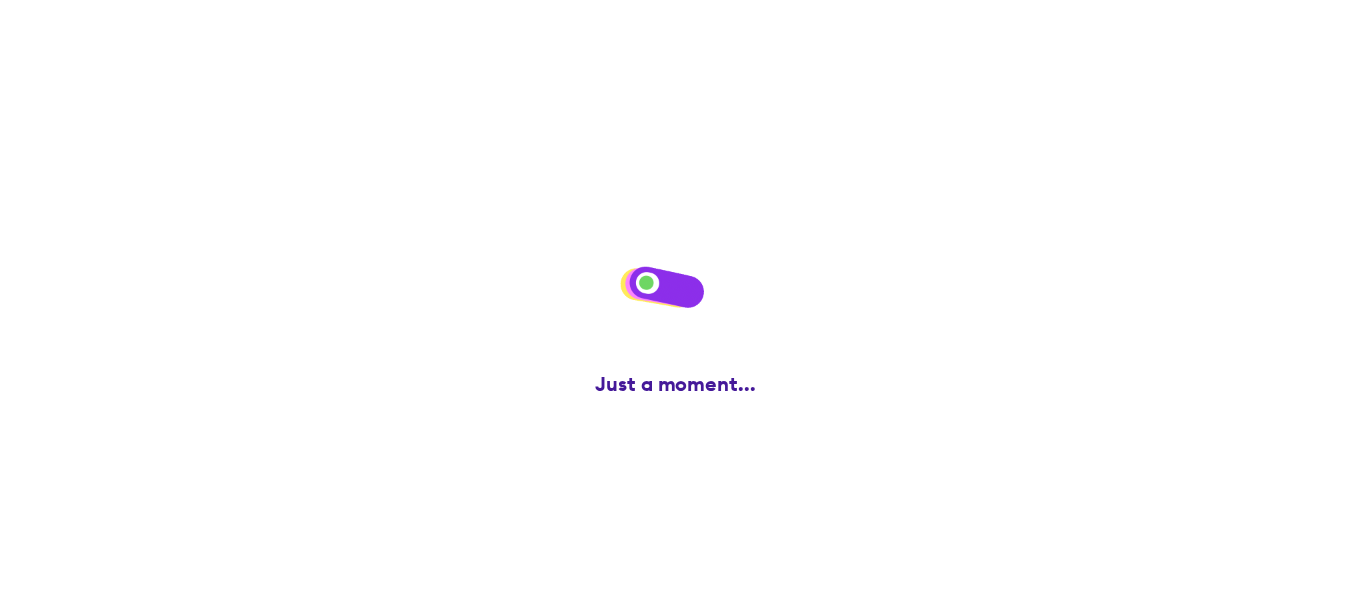 scroll, scrollTop: 0, scrollLeft: 0, axis: both 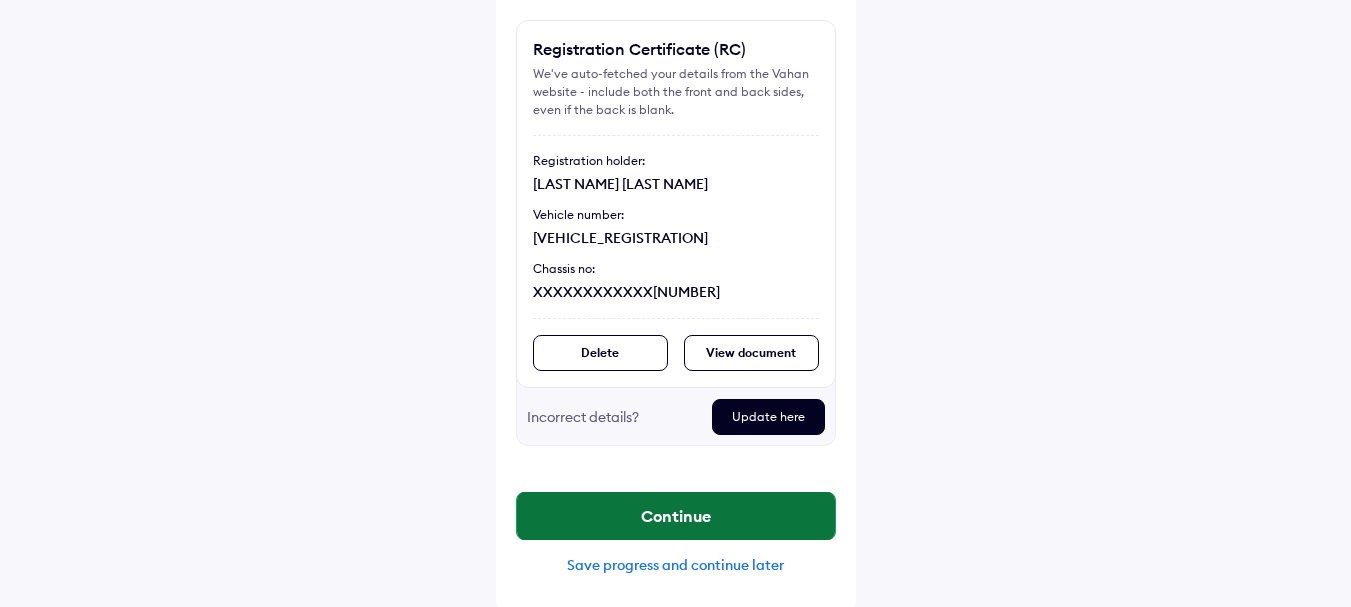 click on "Continue" at bounding box center (676, 516) 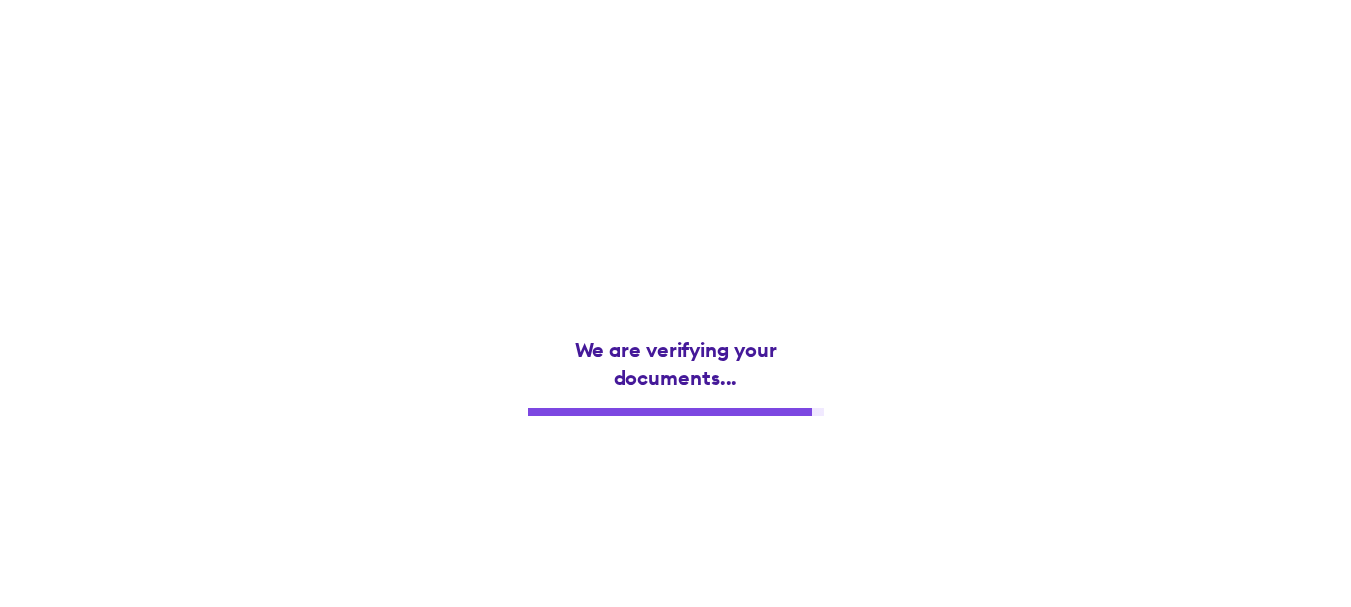 scroll, scrollTop: 0, scrollLeft: 0, axis: both 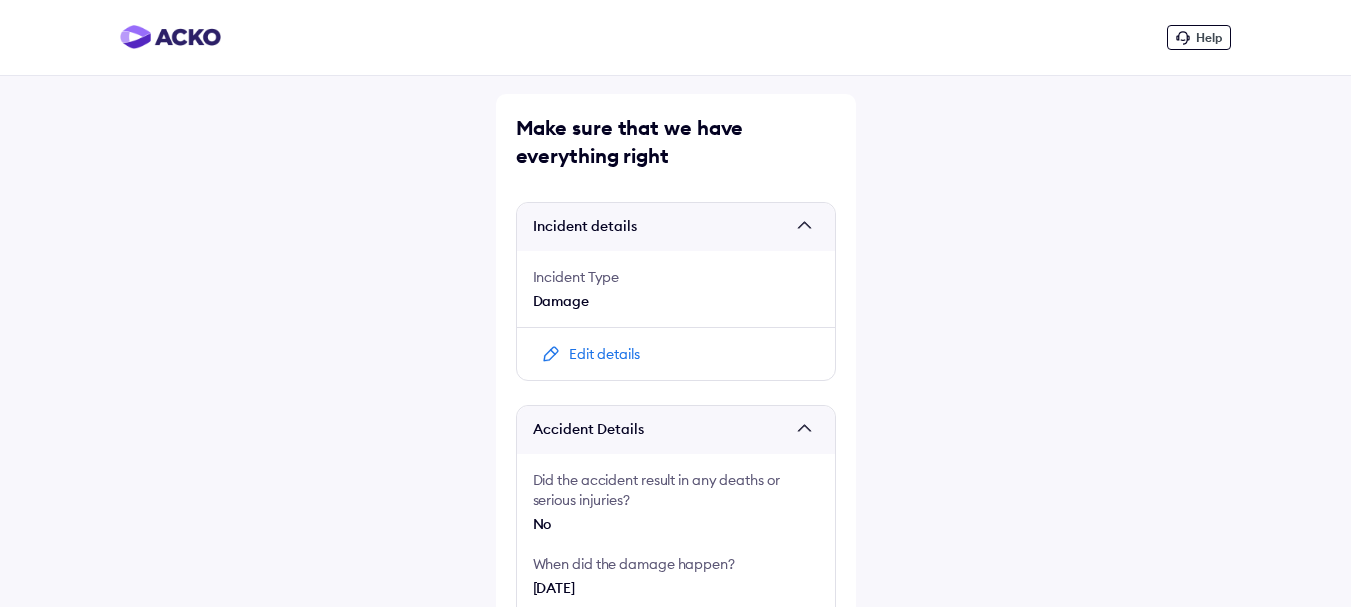 click at bounding box center (809, 227) 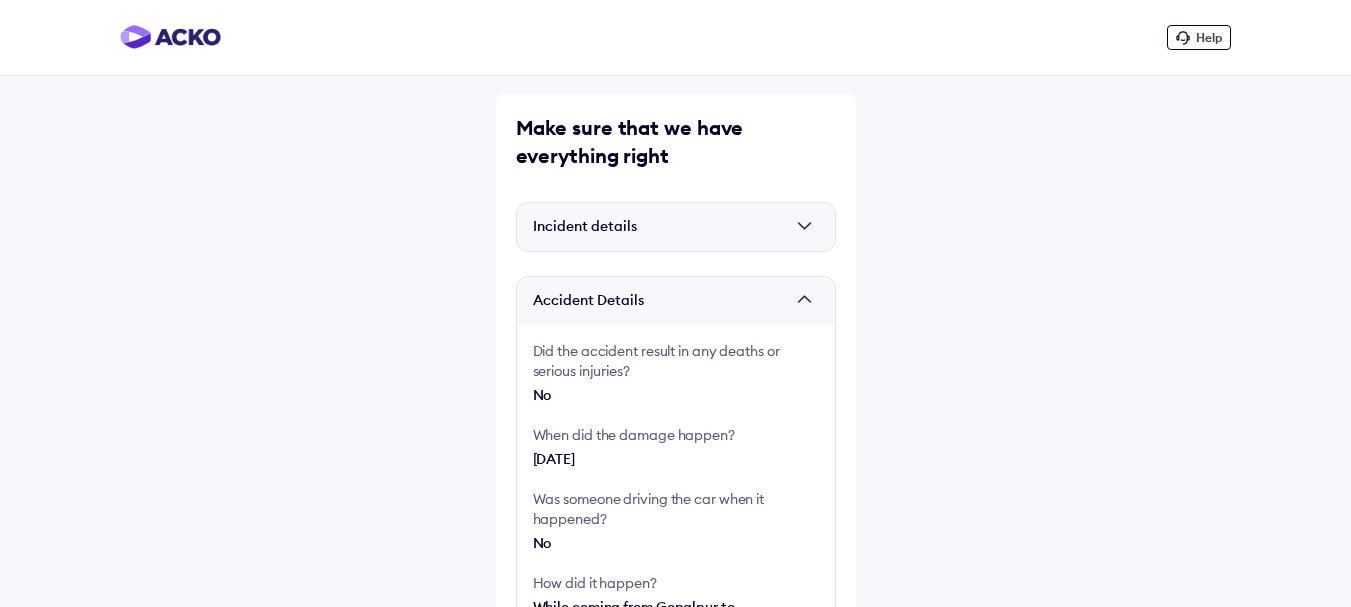 click at bounding box center (809, 227) 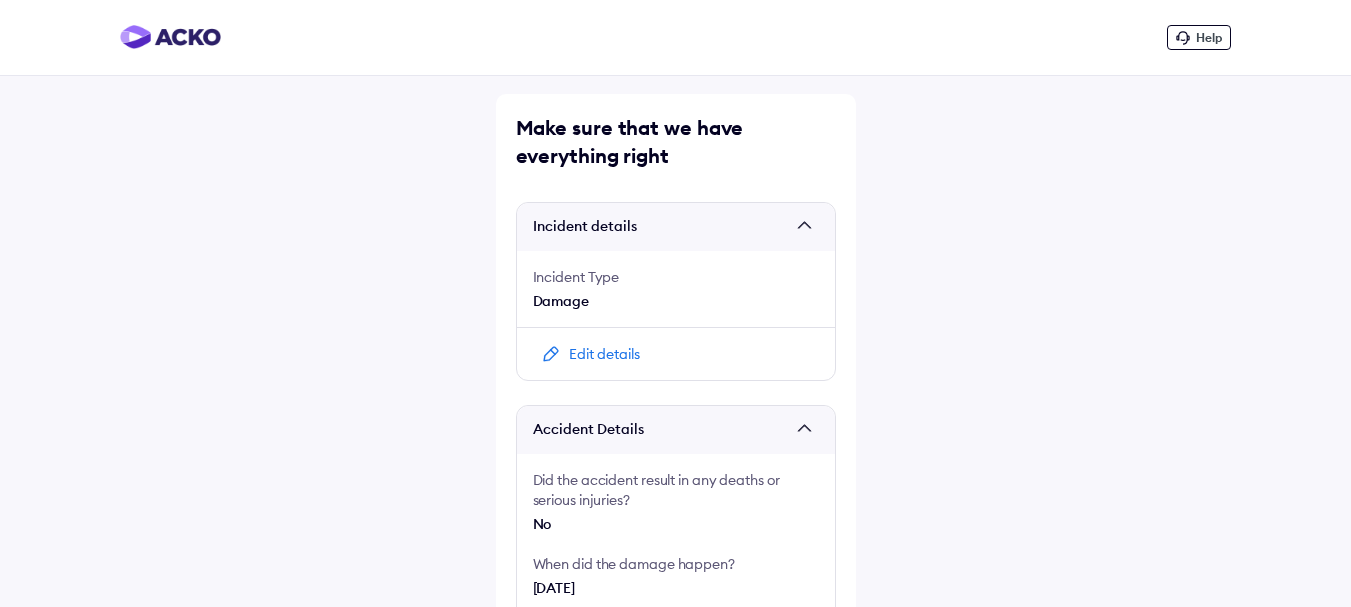 click on "Edit details" at bounding box center [604, 354] 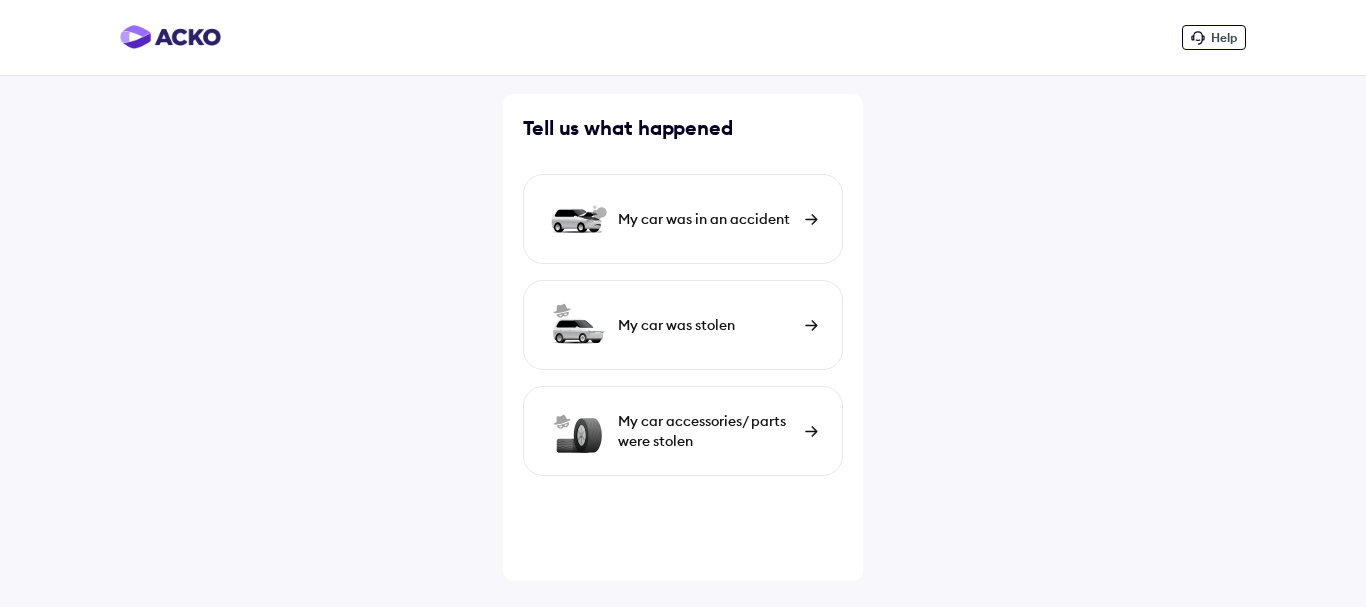 click on "My car was in an accident" at bounding box center [706, 219] 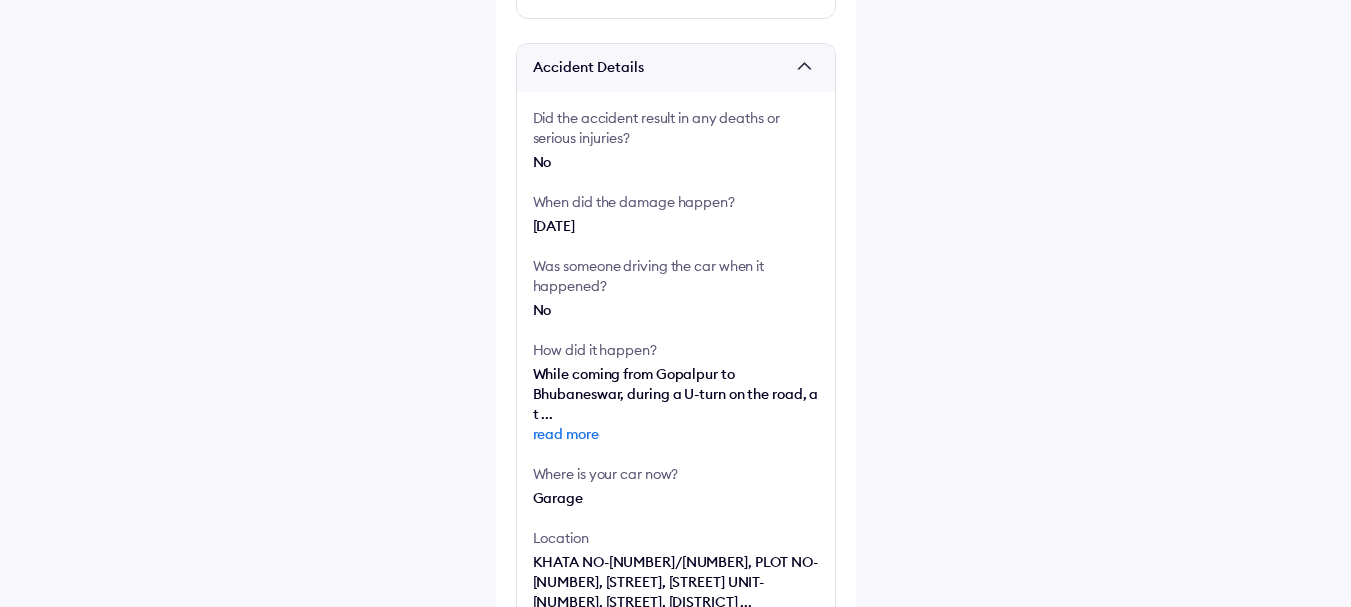 scroll, scrollTop: 384, scrollLeft: 0, axis: vertical 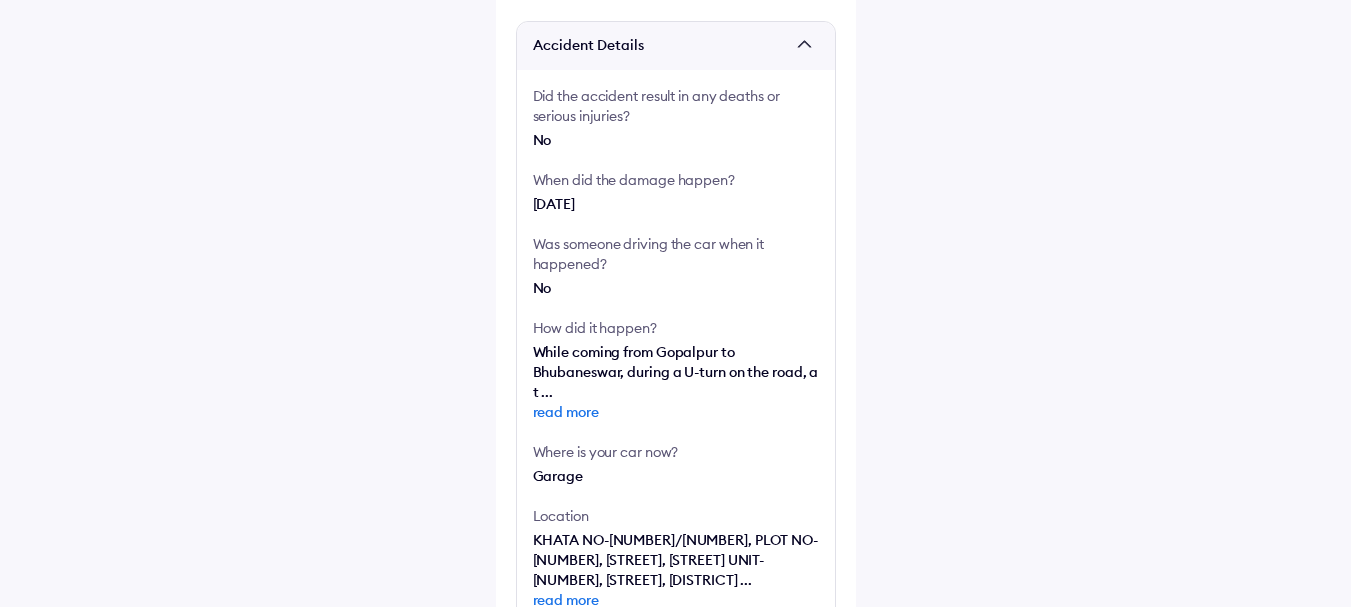 click on "read more" at bounding box center (676, 412) 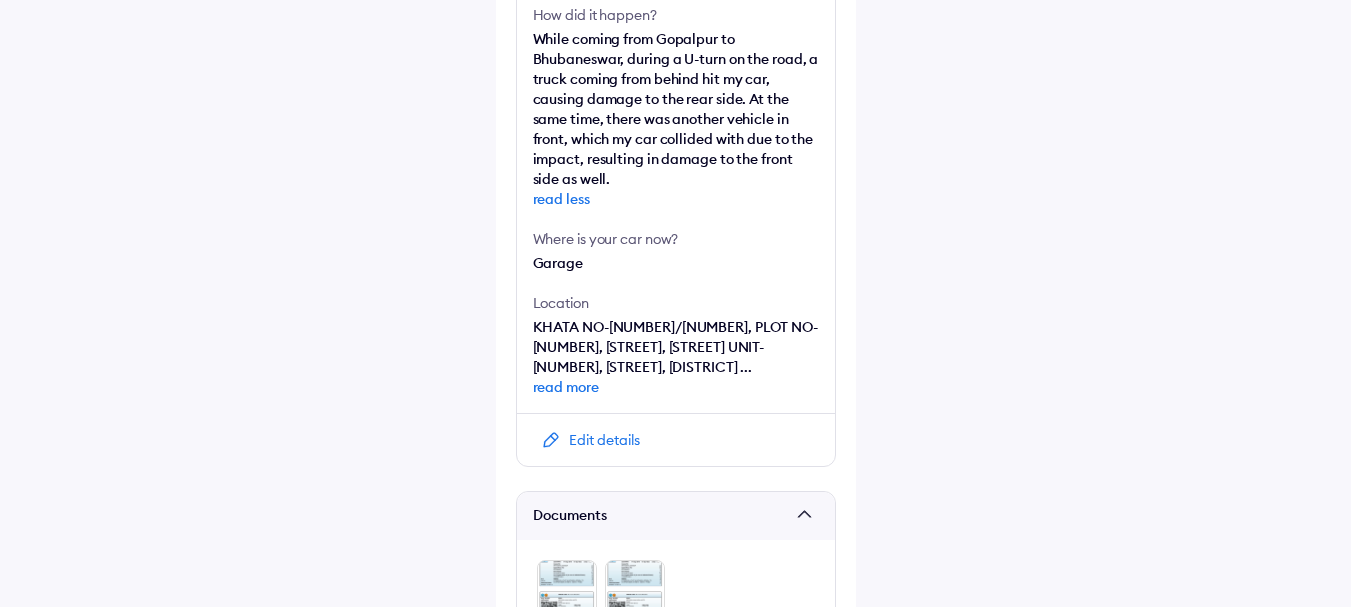 scroll, scrollTop: 908, scrollLeft: 0, axis: vertical 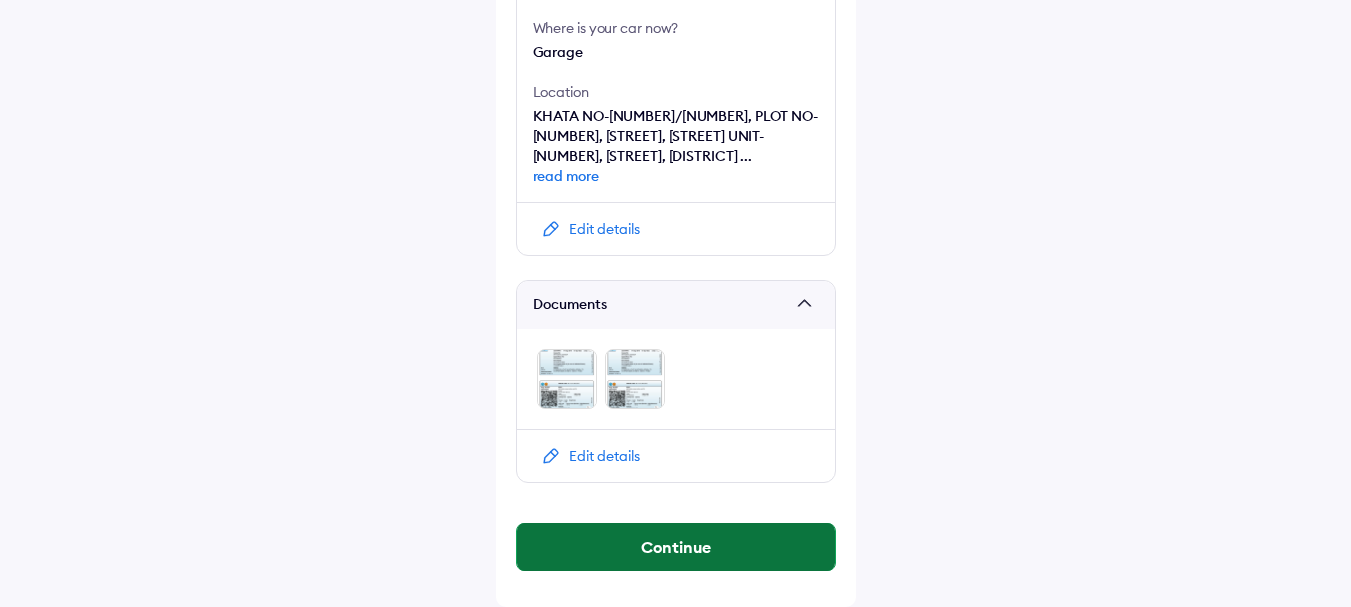 click on "Continue" at bounding box center (676, 547) 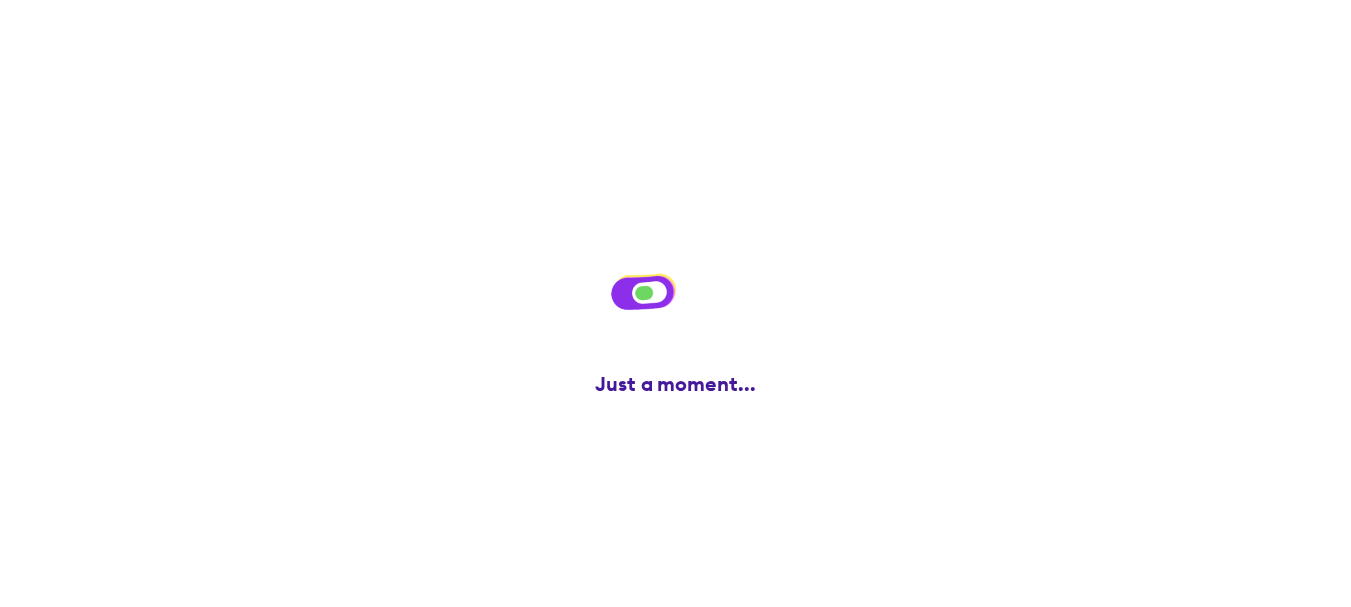scroll, scrollTop: 0, scrollLeft: 0, axis: both 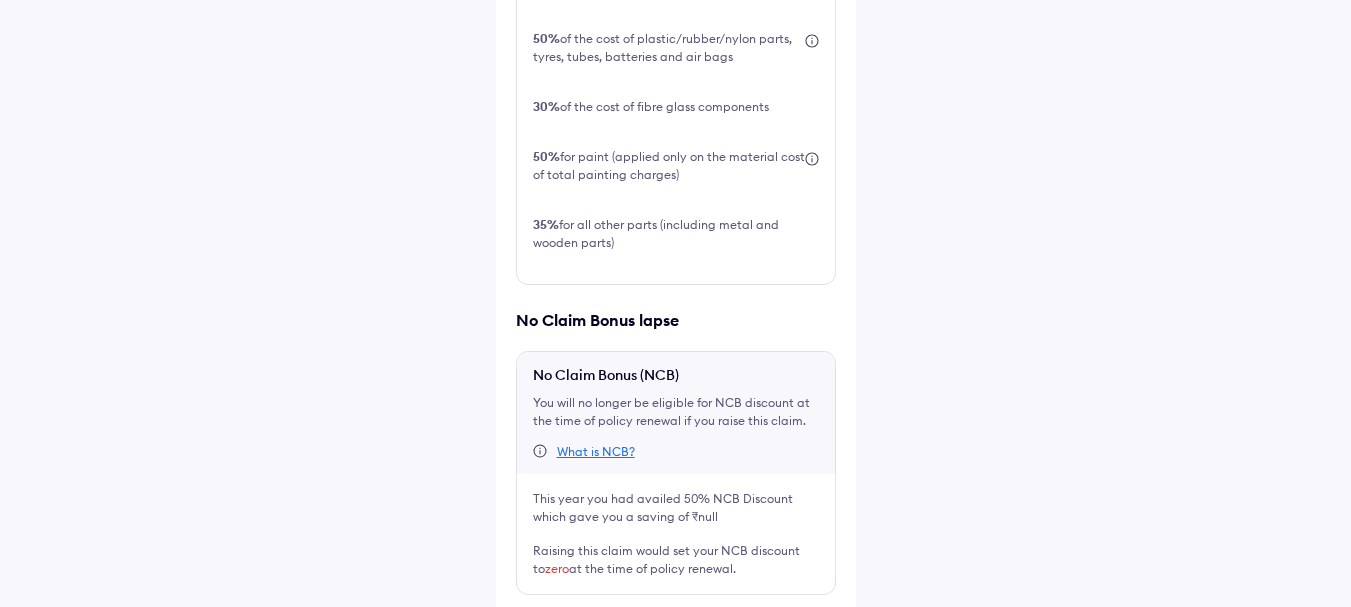 click at bounding box center (524, 627) 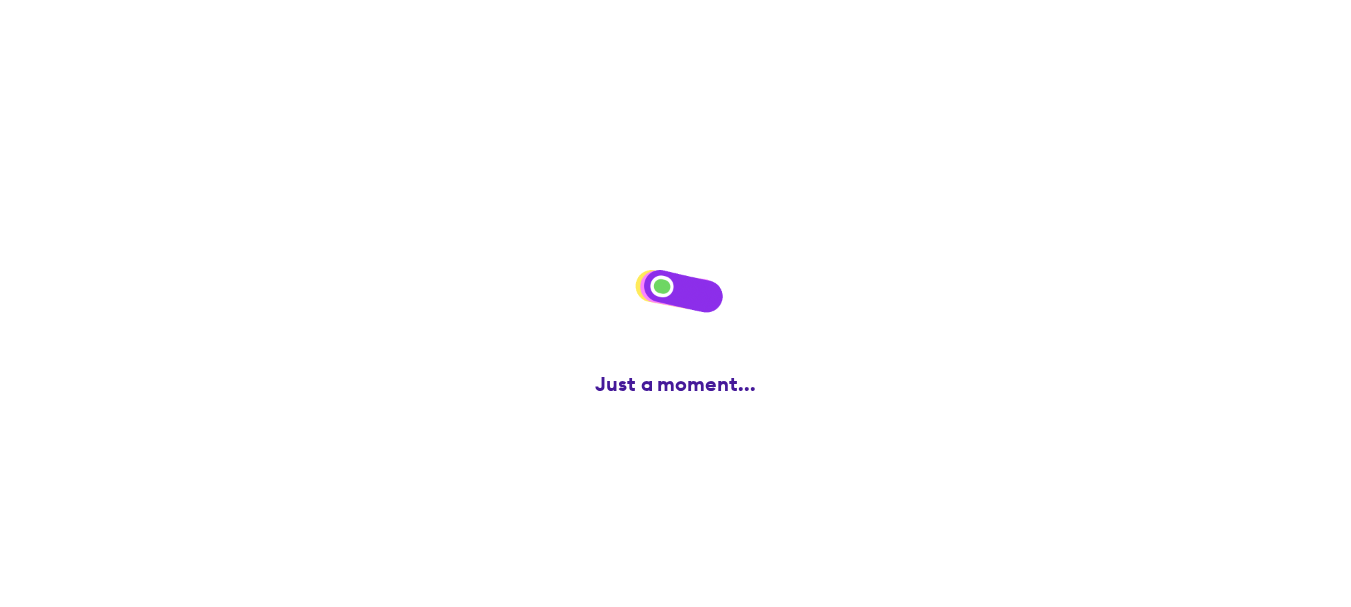 scroll, scrollTop: 0, scrollLeft: 0, axis: both 